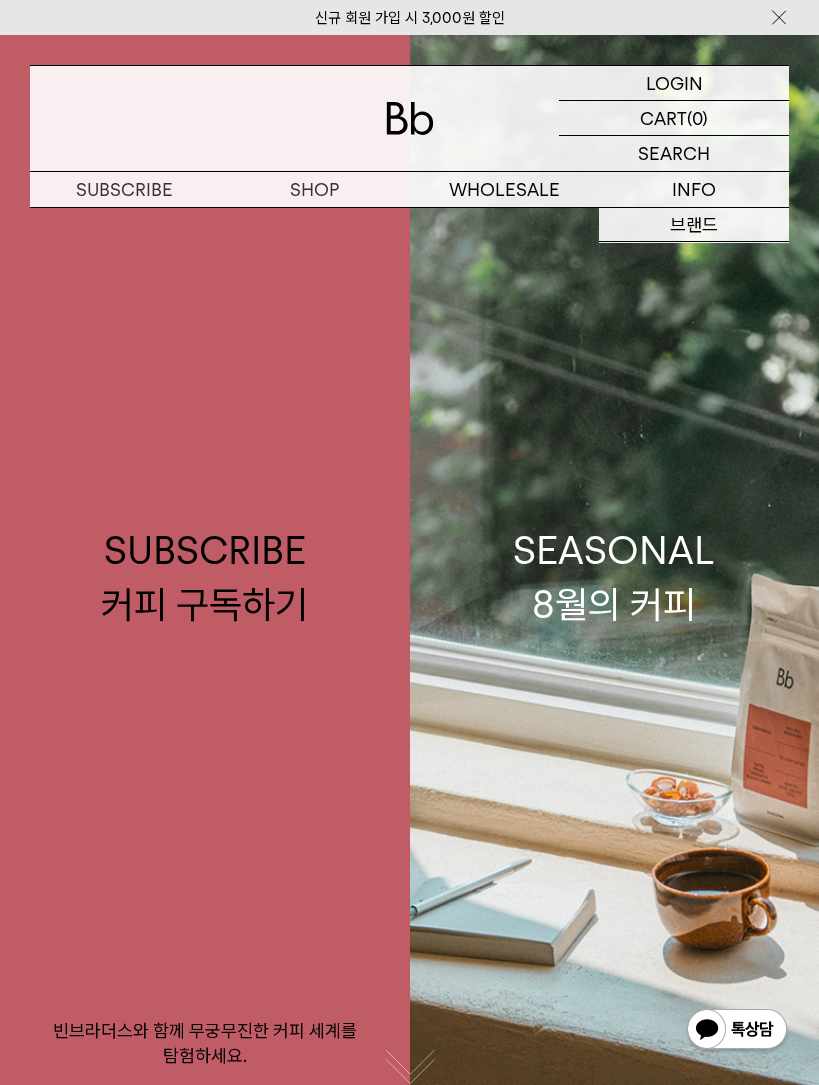 scroll, scrollTop: 0, scrollLeft: 0, axis: both 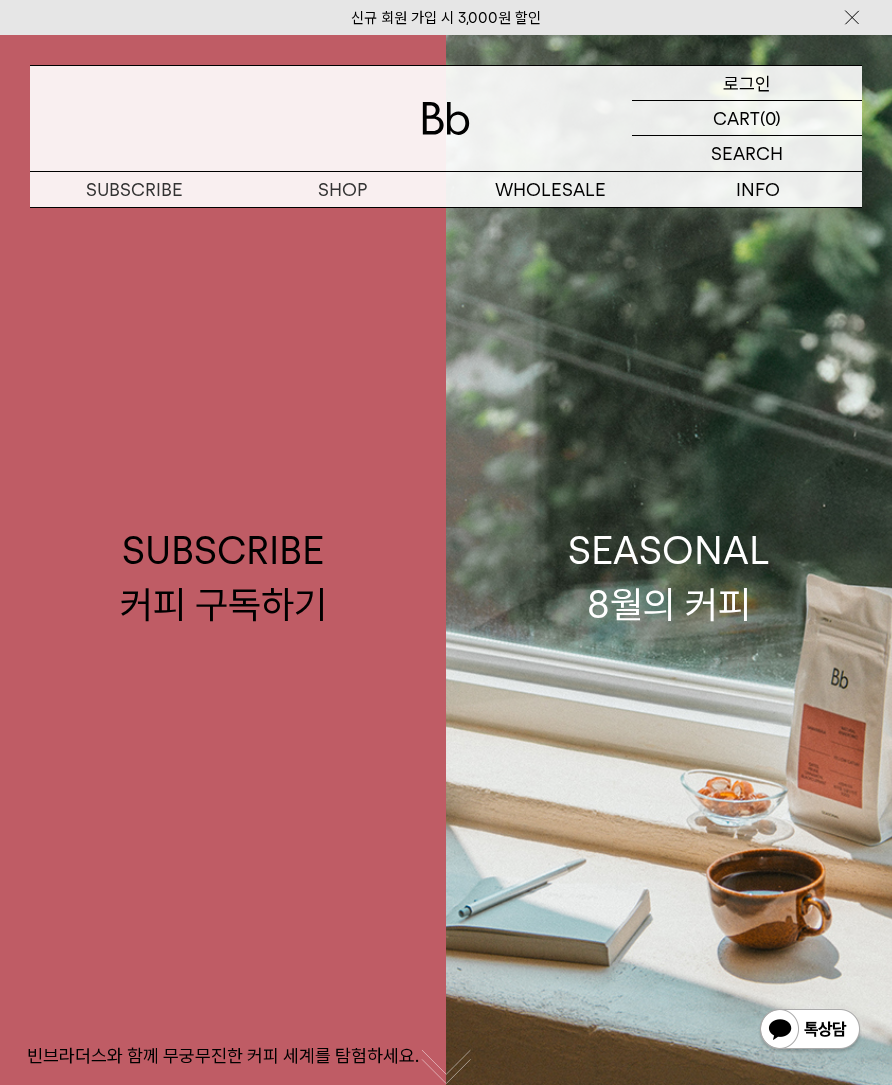click on "LOGIN
로그인" at bounding box center [747, 83] 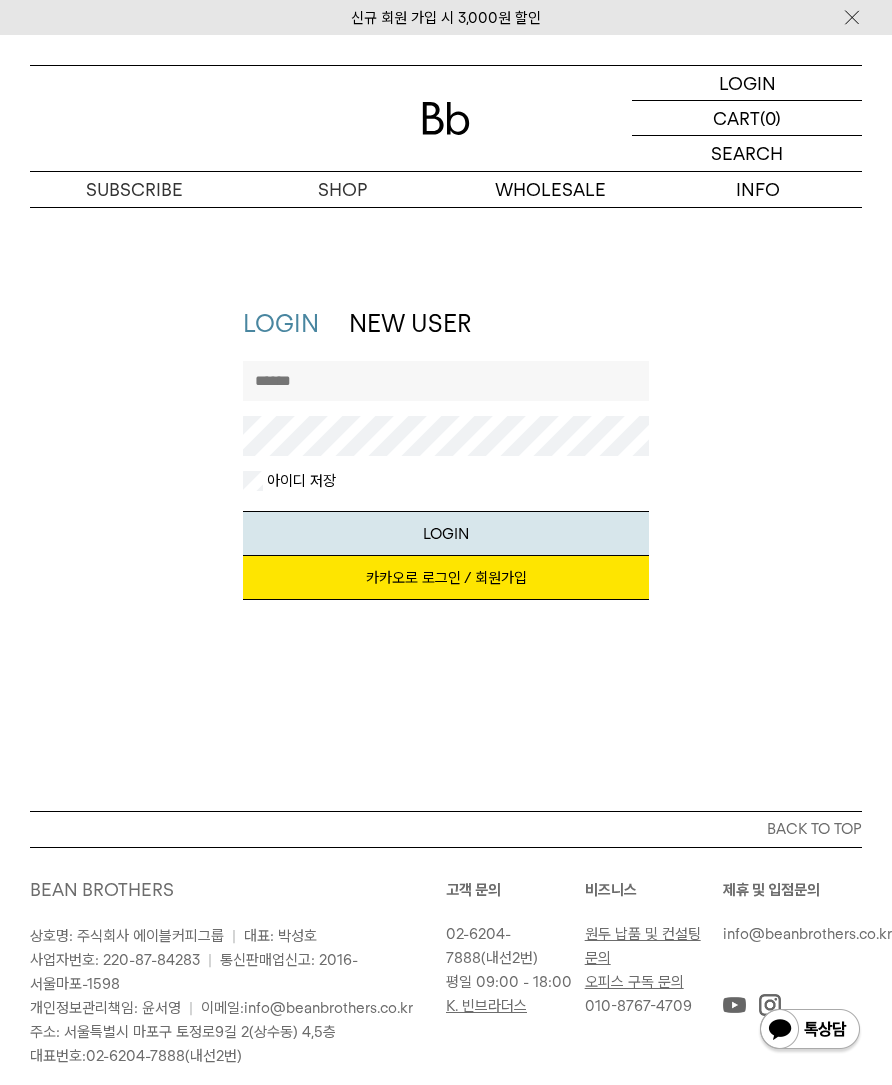 scroll, scrollTop: 0, scrollLeft: 0, axis: both 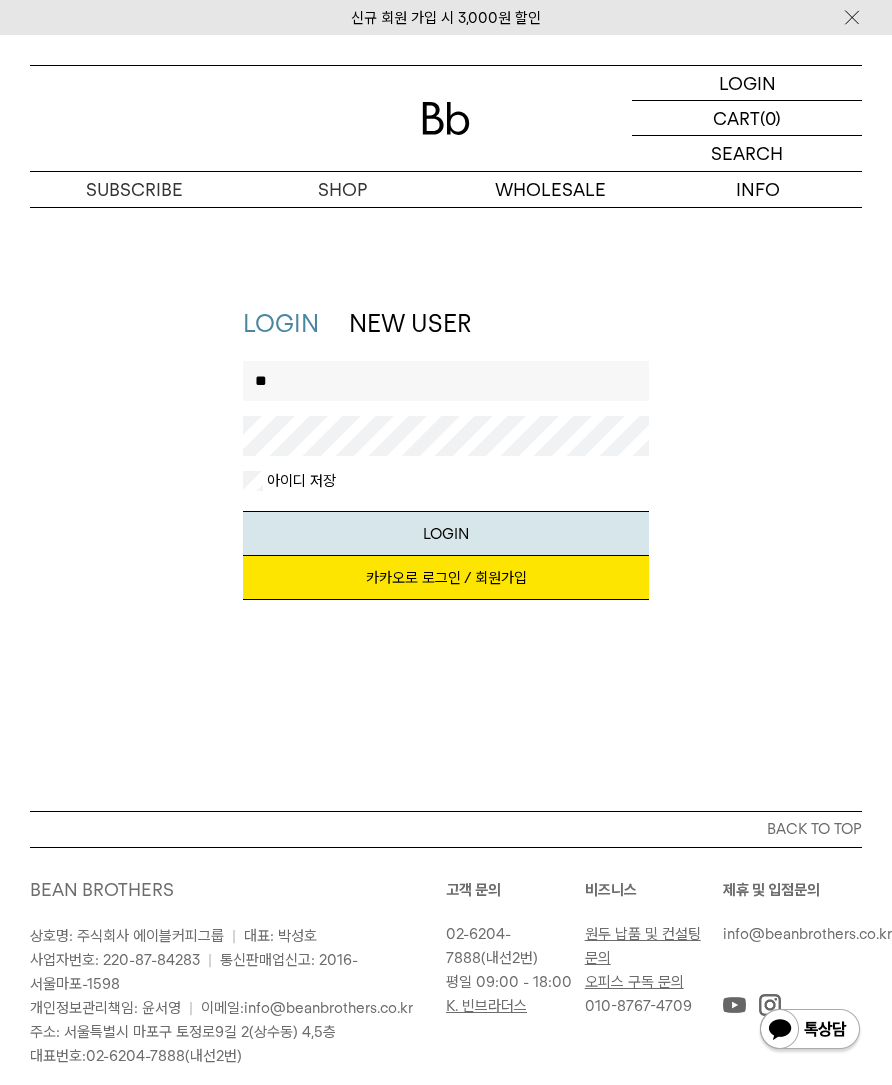 type on "*" 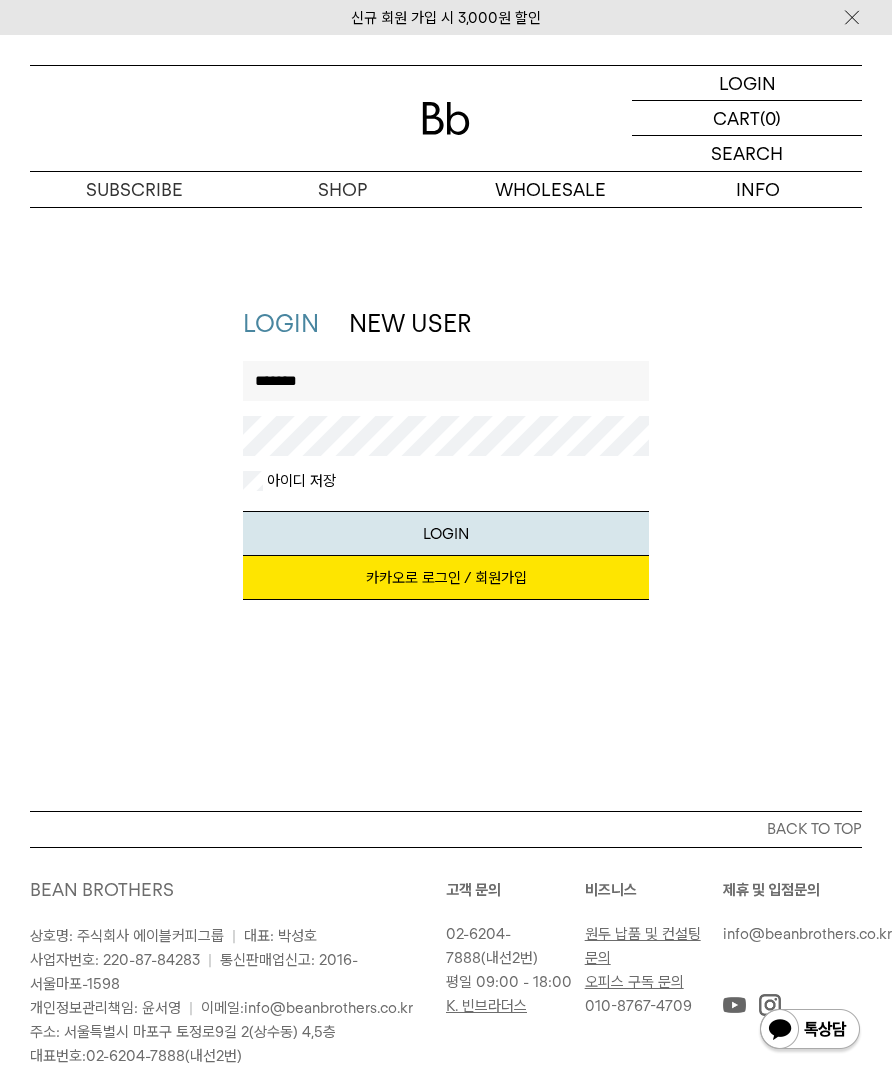 type on "*******" 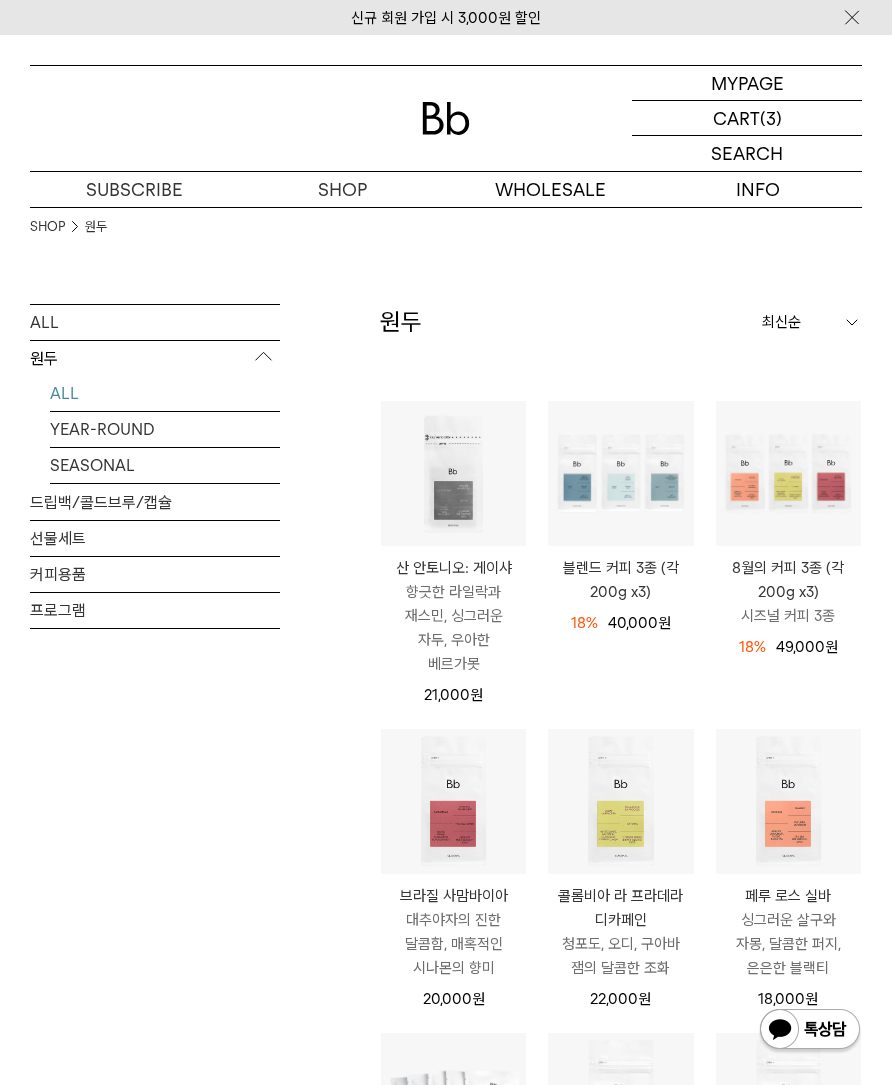 scroll, scrollTop: 0, scrollLeft: 0, axis: both 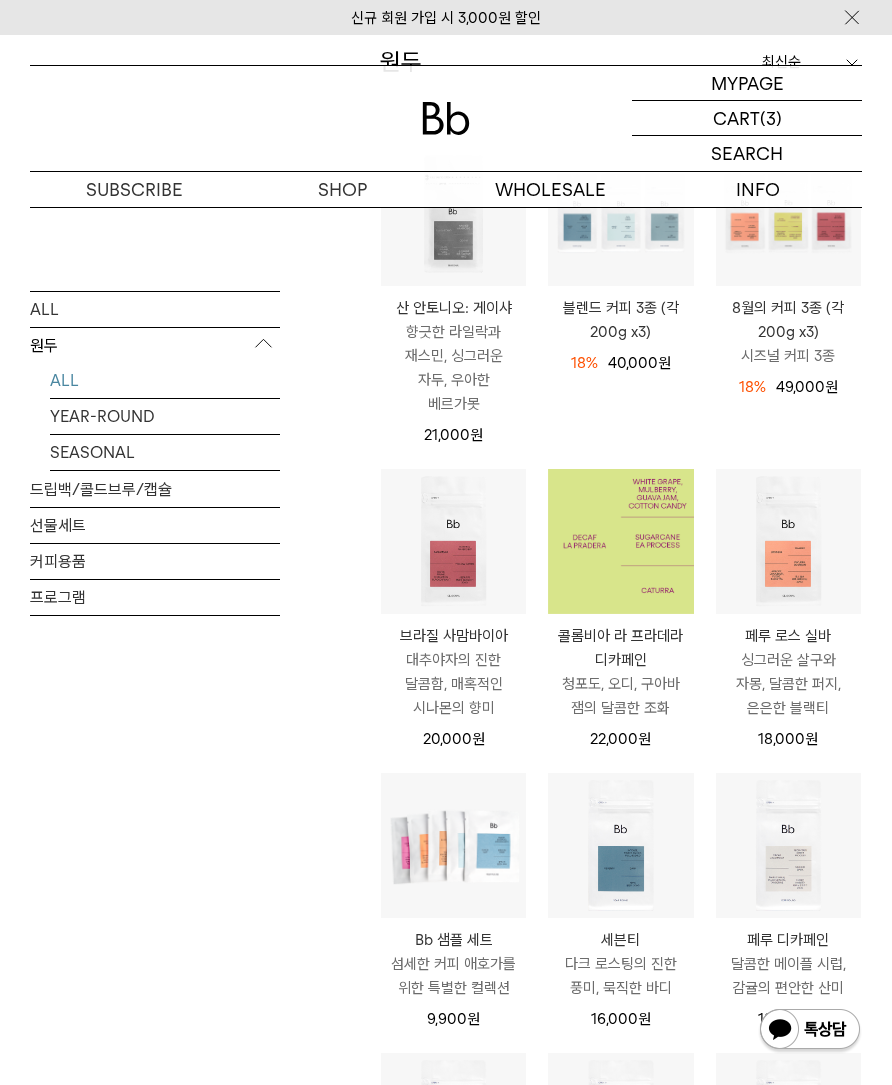 click at bounding box center (620, 541) 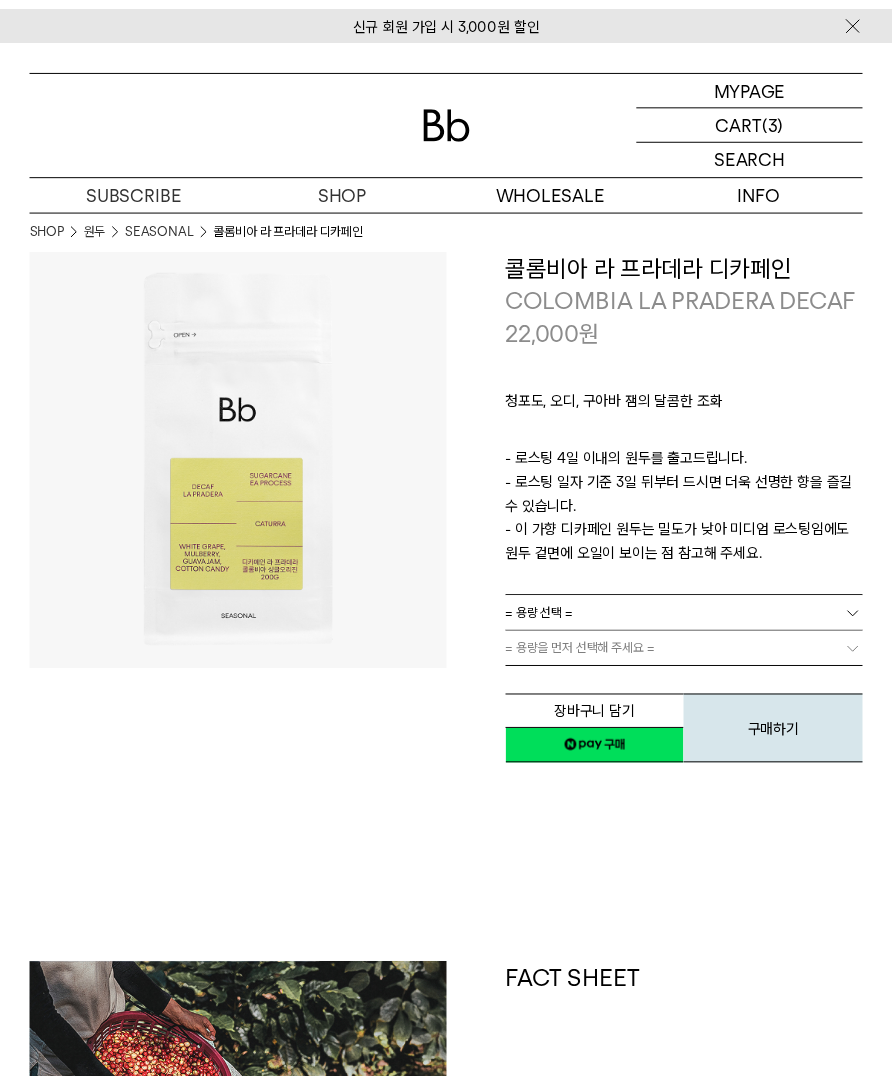 scroll, scrollTop: 0, scrollLeft: 0, axis: both 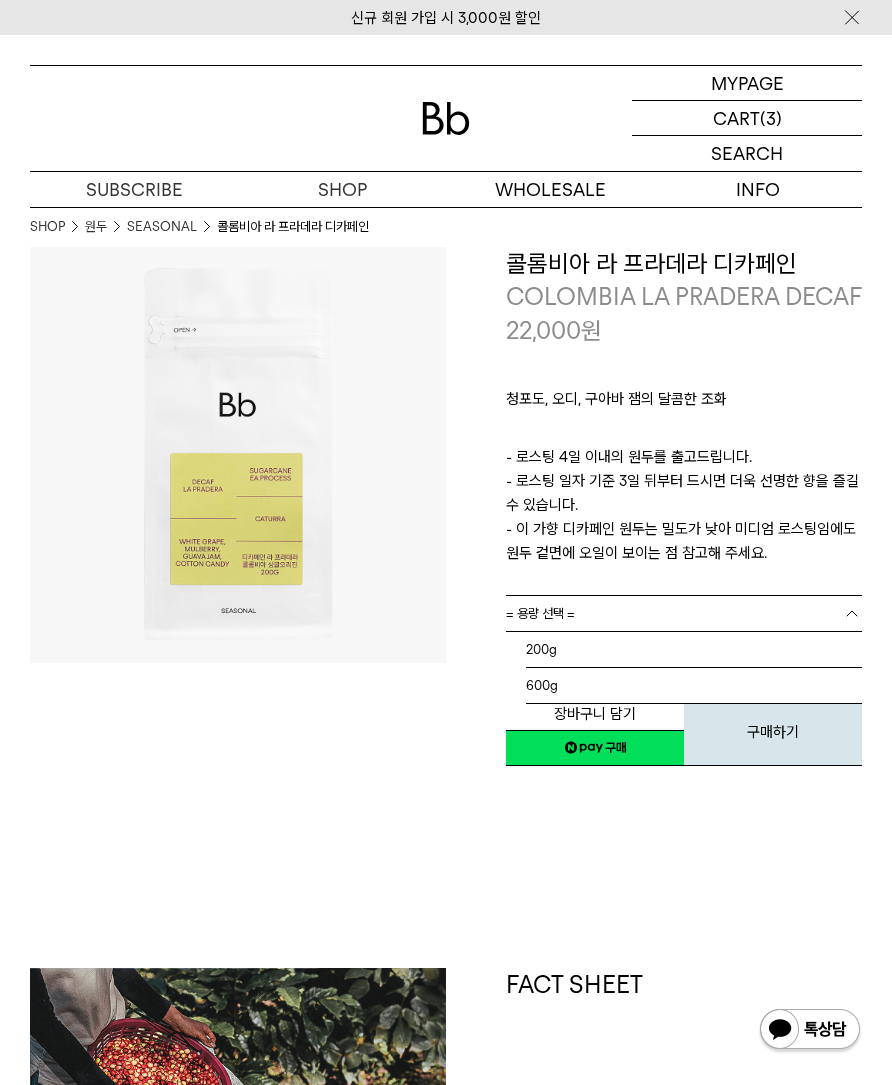 click on "=
용량 선택
=" at bounding box center [684, 613] 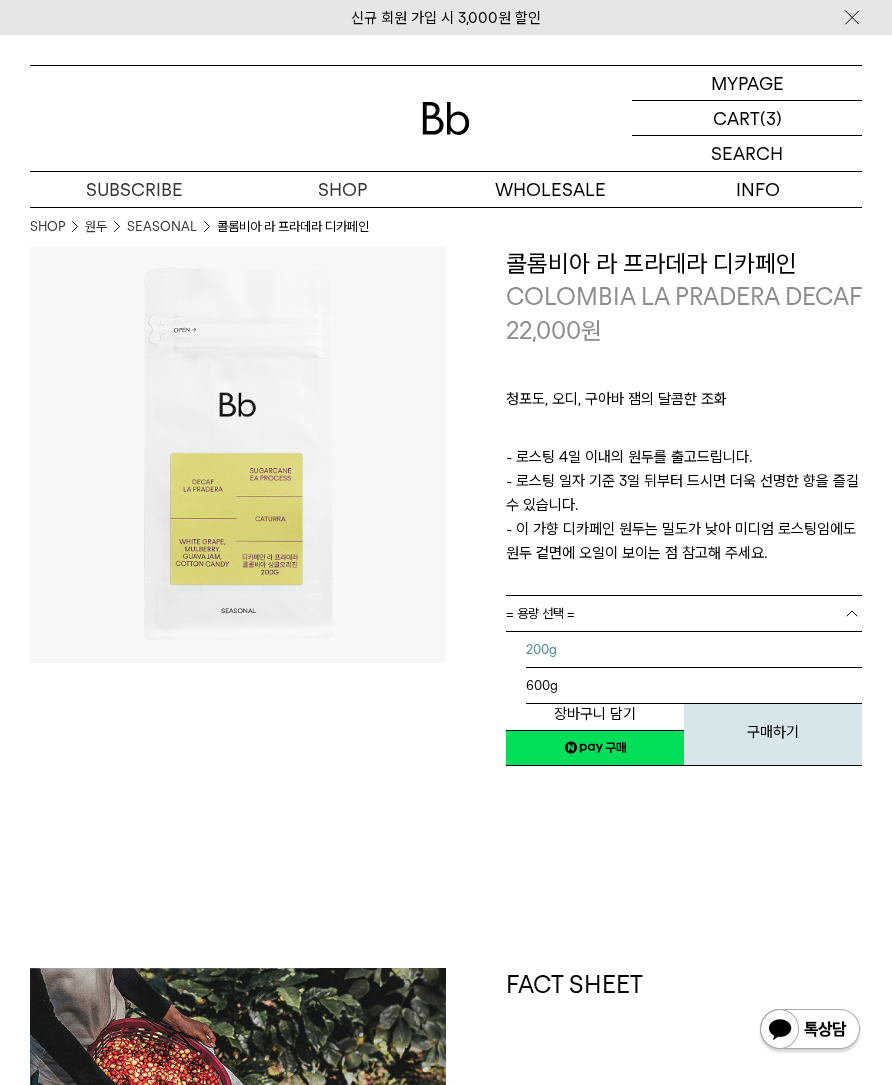 click on "200g" at bounding box center (694, 650) 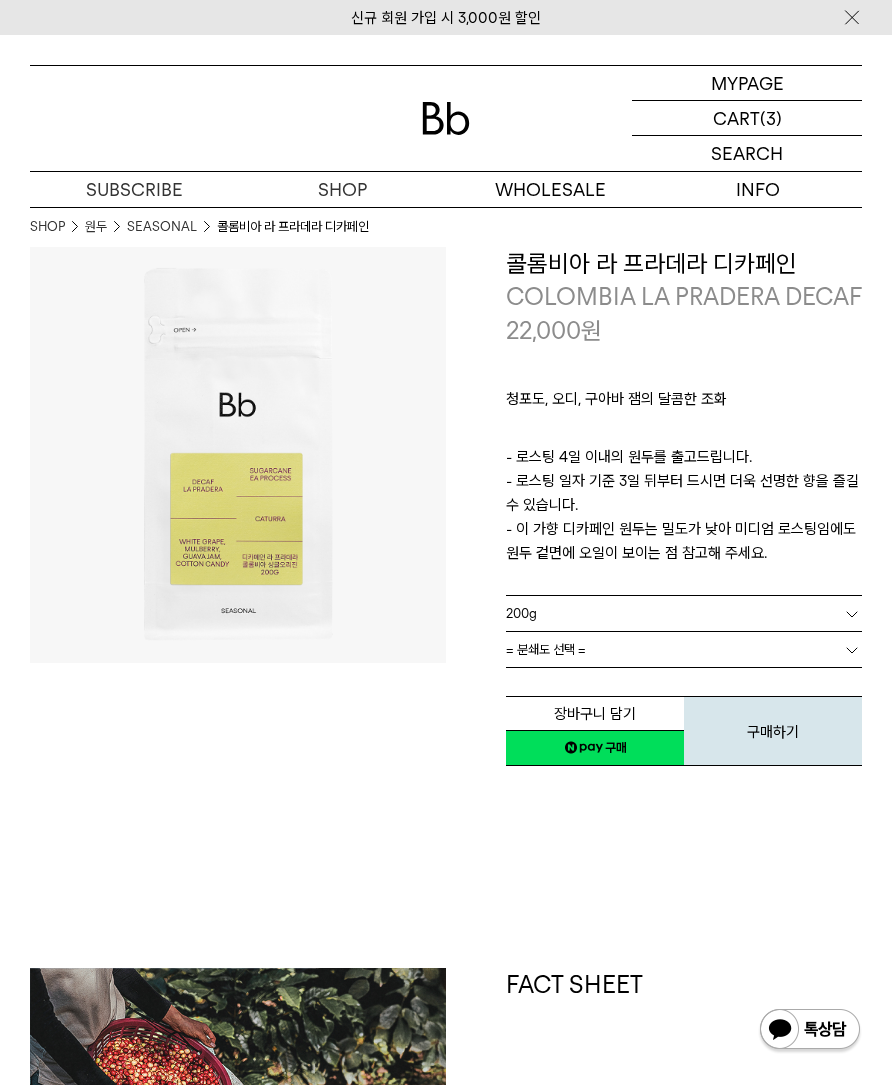 click on "= 분쇄도 선택 =" at bounding box center [546, 649] 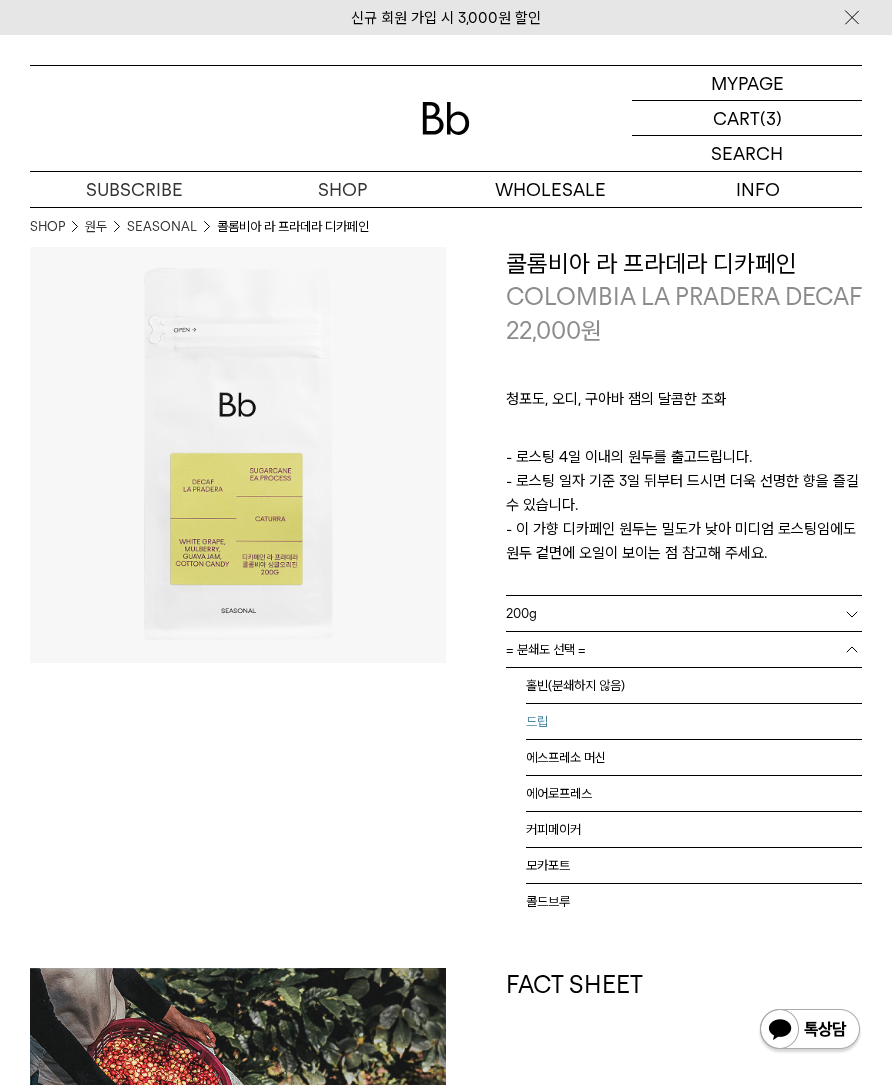 click on "드립" at bounding box center [694, 722] 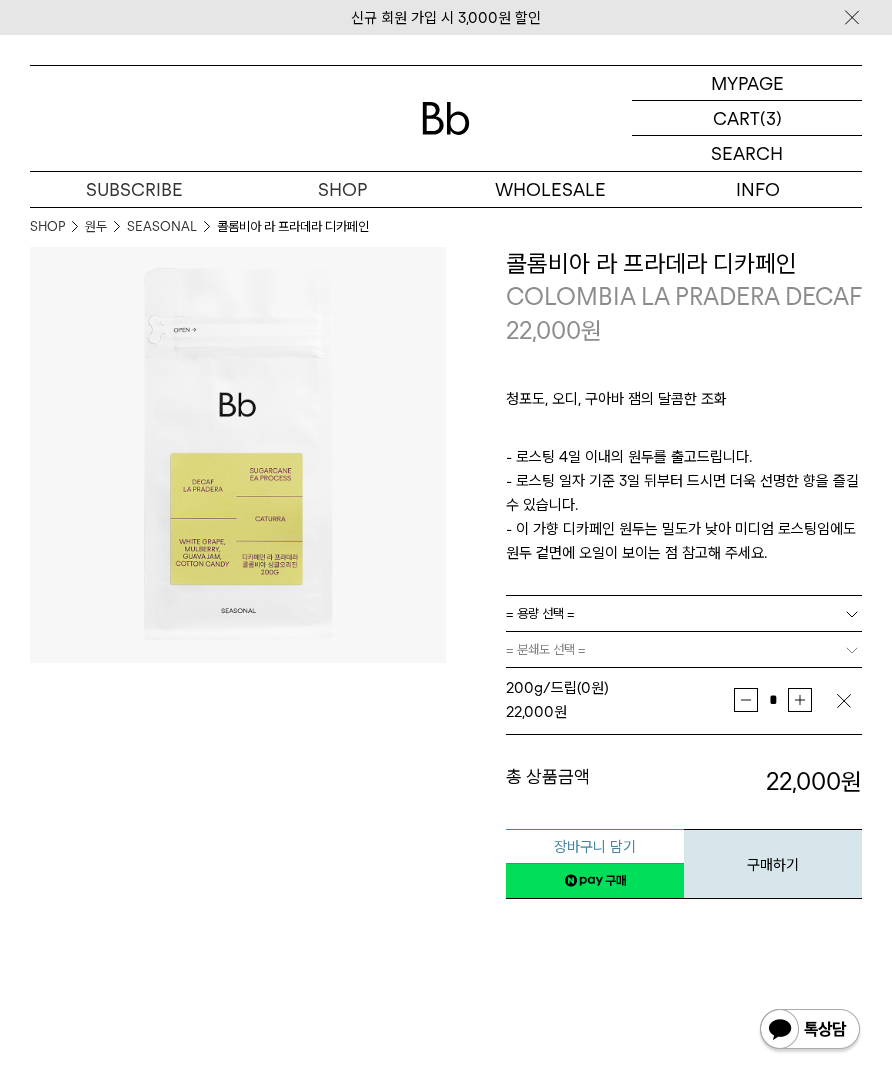 click on "장바구니 담기" at bounding box center (595, 846) 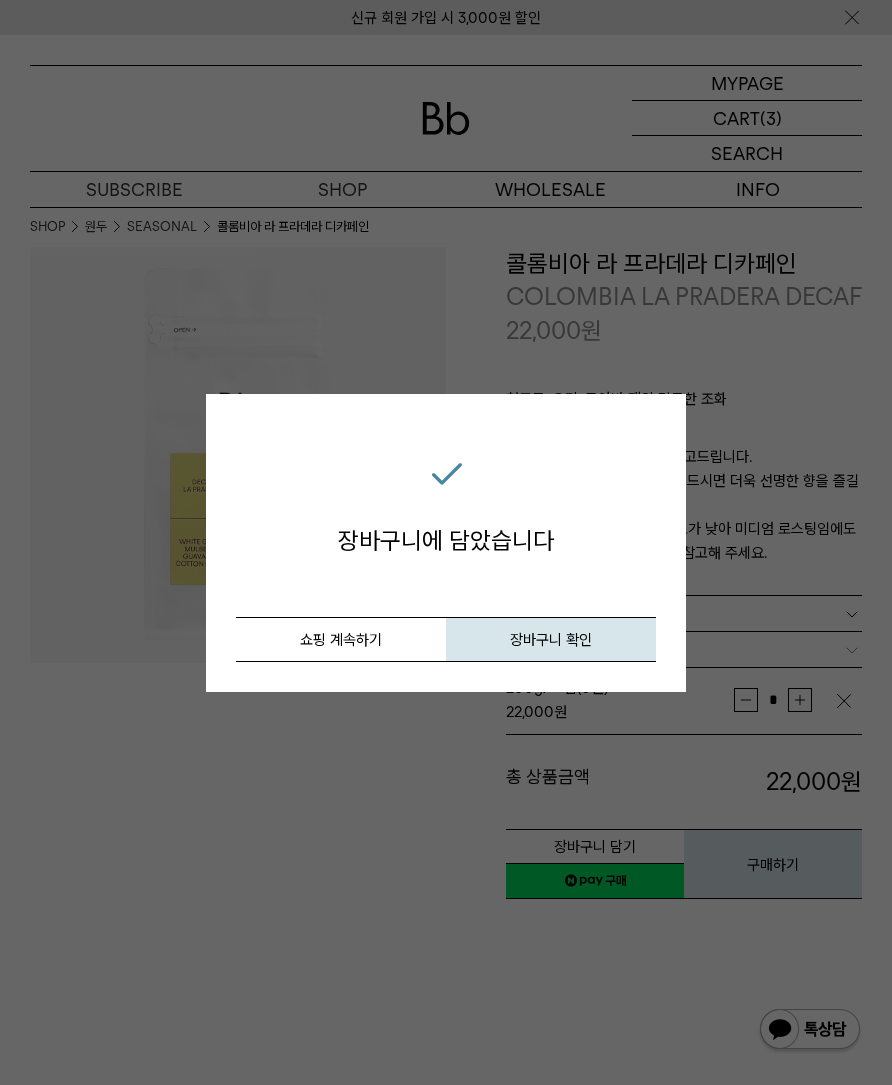 drag, startPoint x: 357, startPoint y: 648, endPoint x: 342, endPoint y: 535, distance: 113.99123 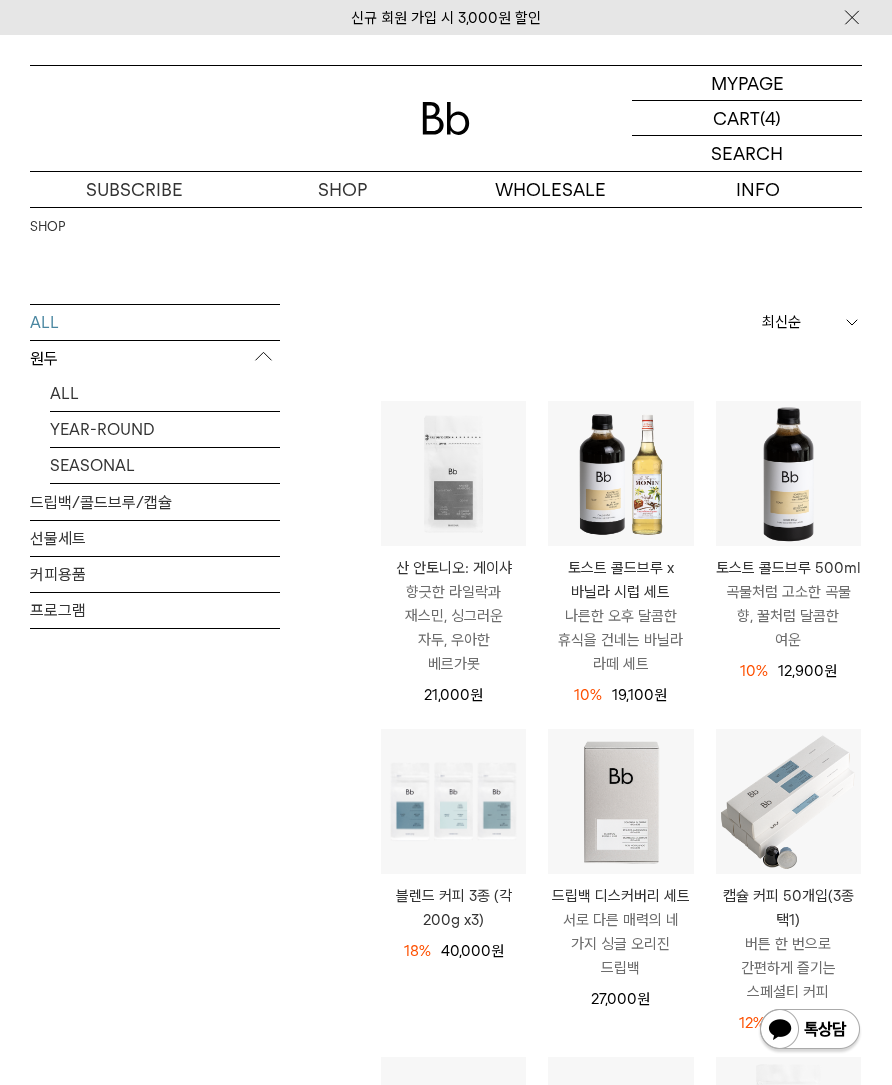 scroll, scrollTop: 0, scrollLeft: 0, axis: both 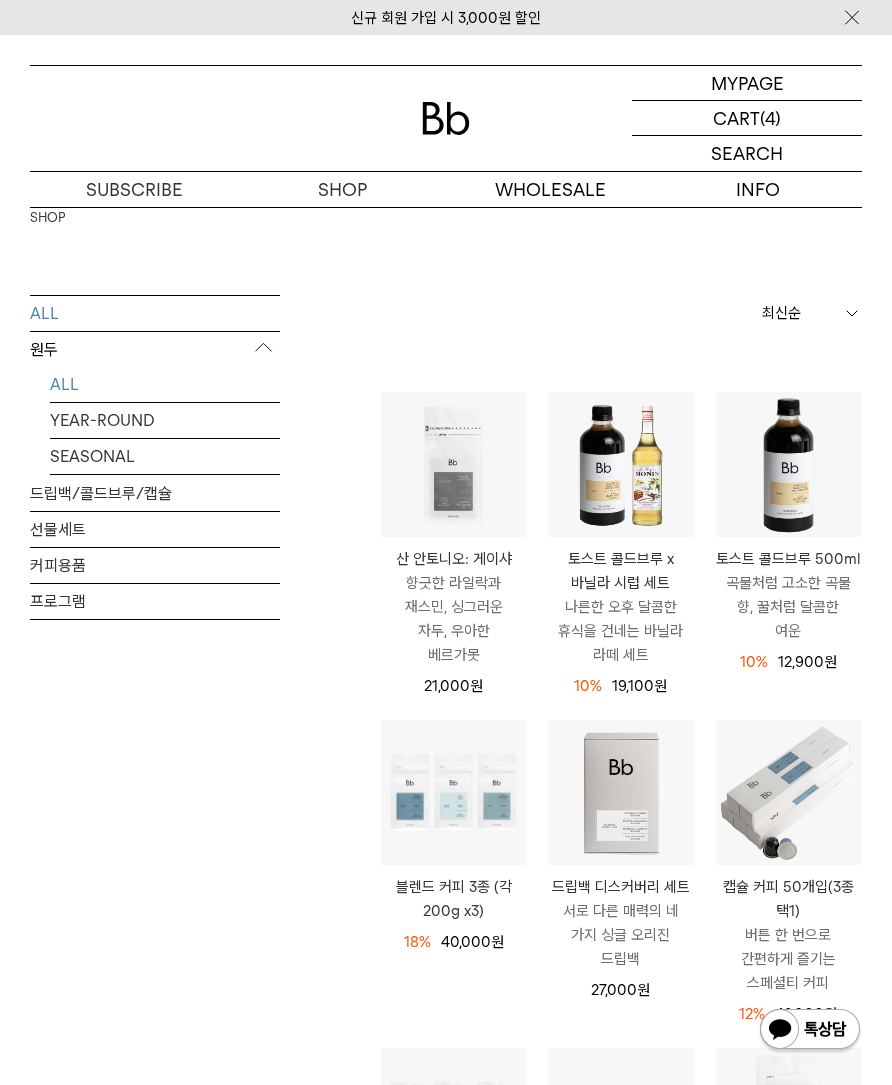 click on "ALL" at bounding box center [165, 384] 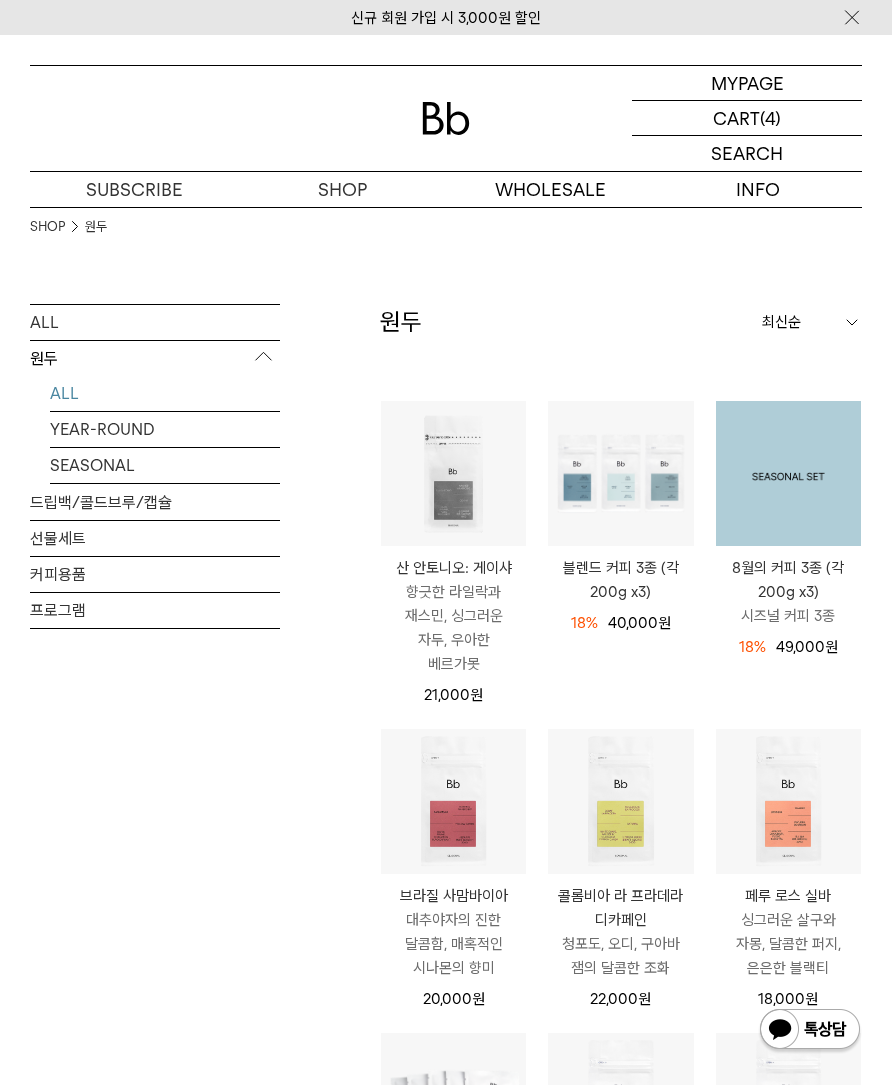 scroll, scrollTop: 0, scrollLeft: 0, axis: both 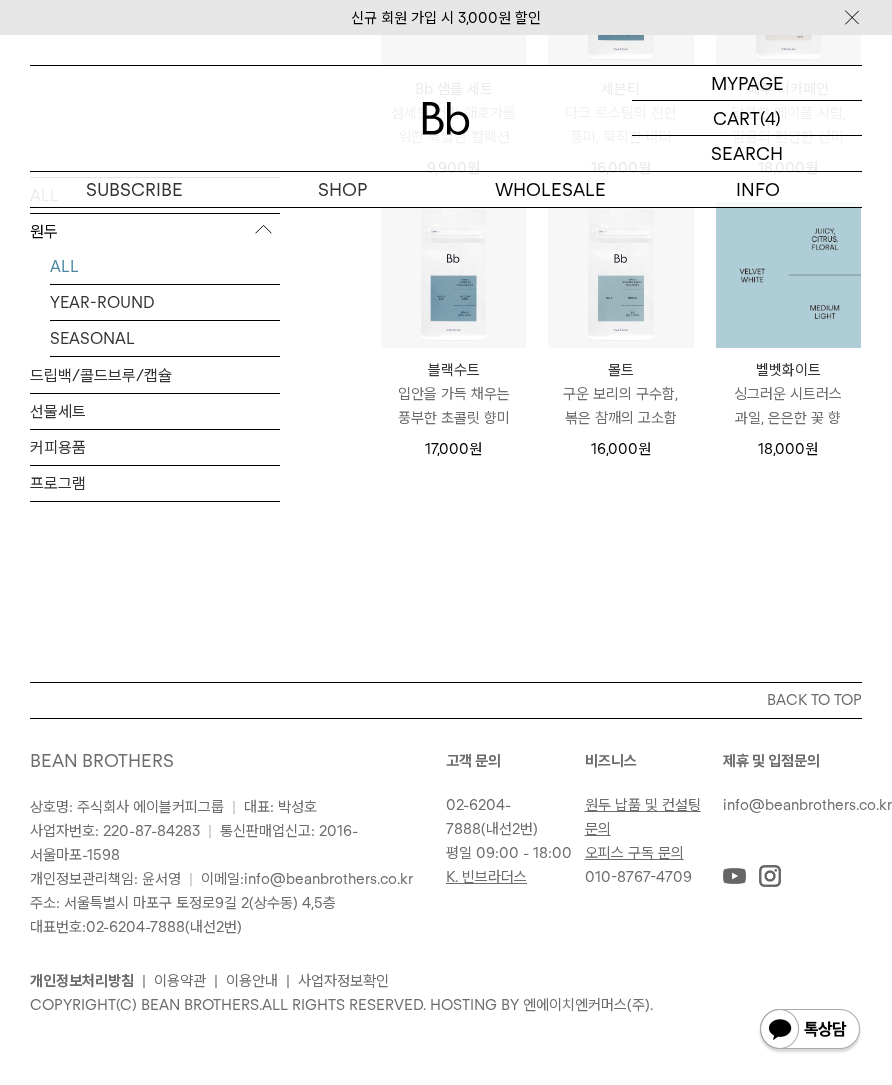 click at bounding box center [788, 274] 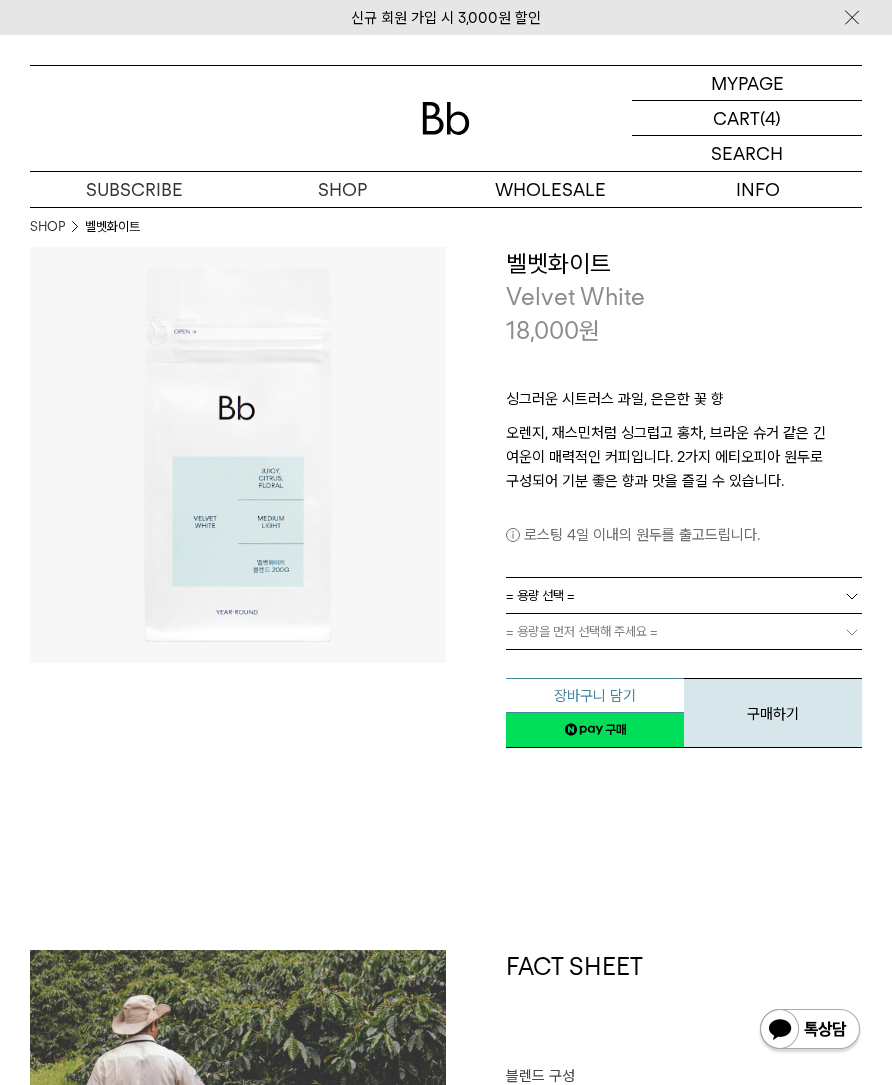 scroll, scrollTop: 0, scrollLeft: 0, axis: both 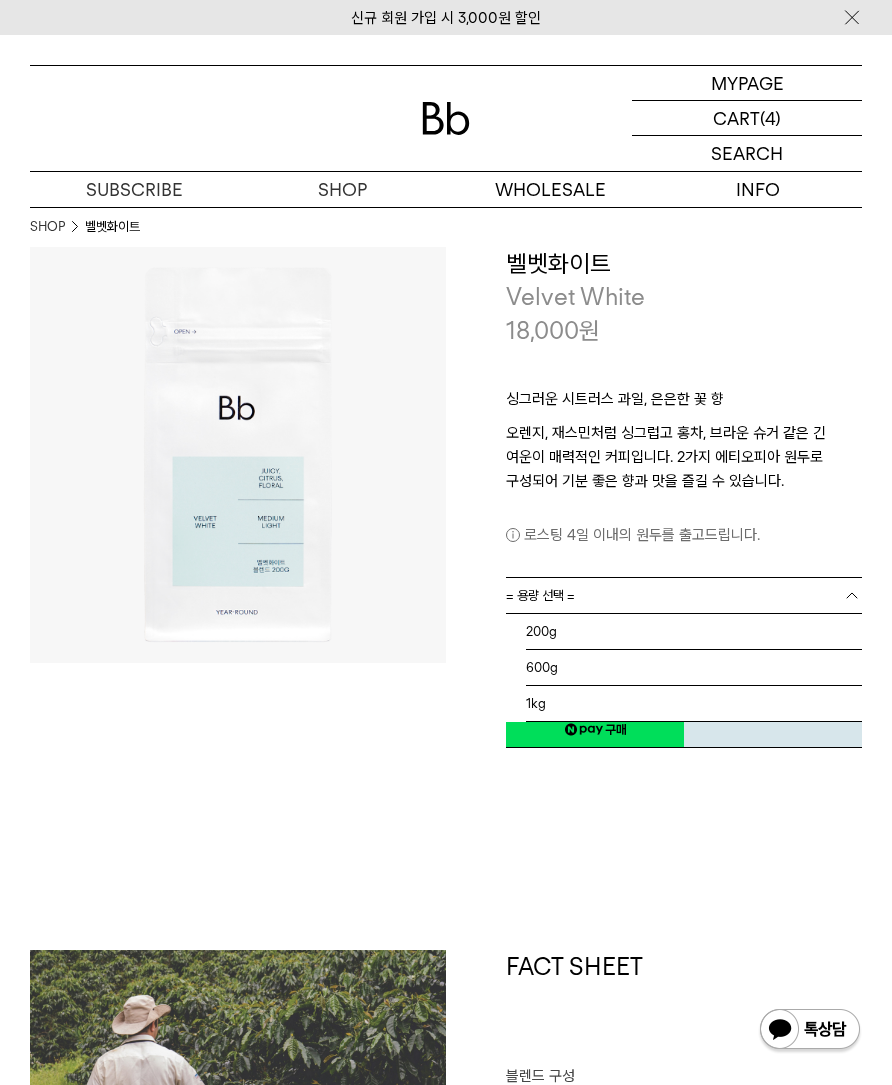 click on "=
용량 선택
=" at bounding box center (684, 595) 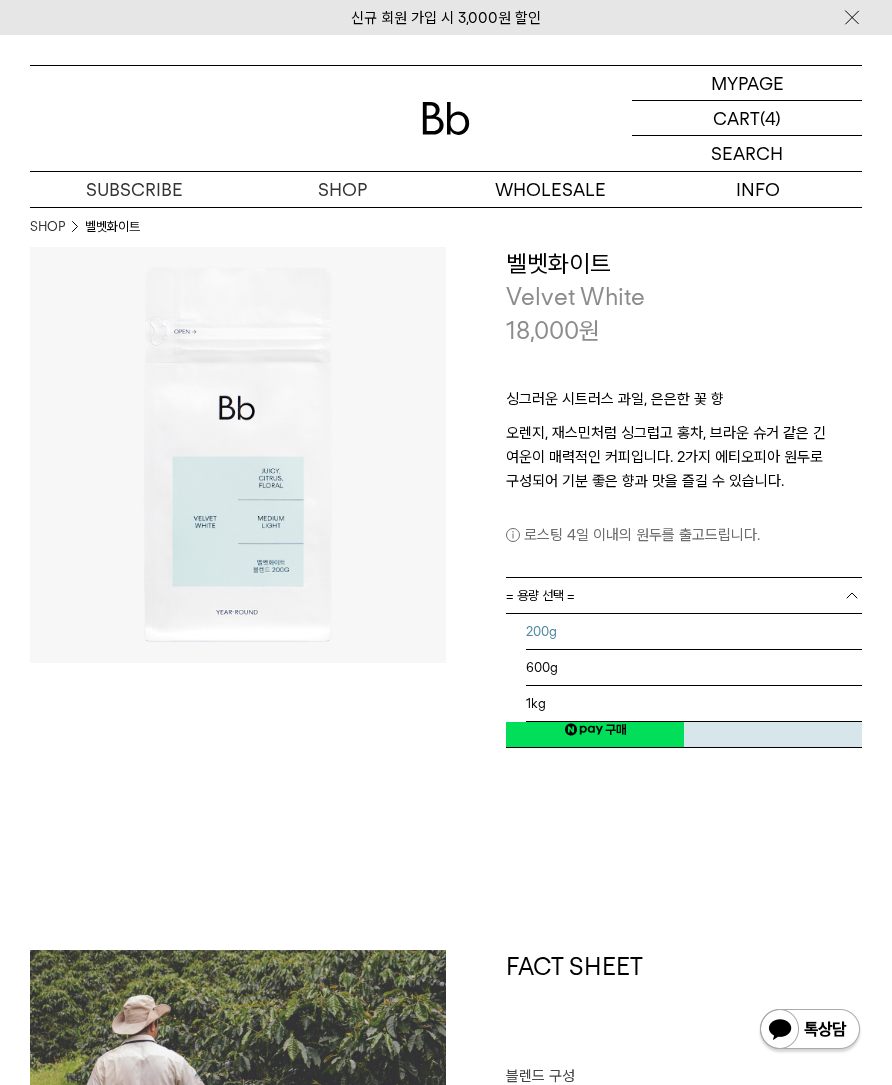 click on "200g" at bounding box center [694, 632] 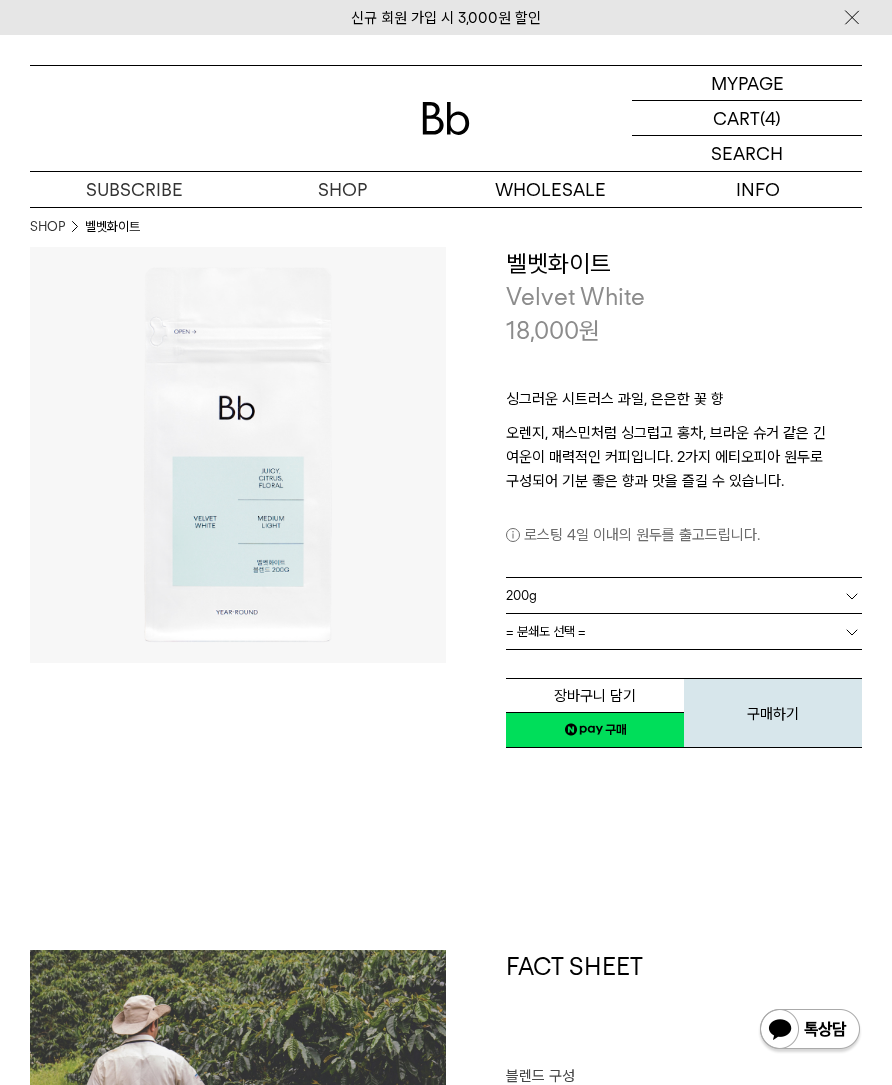 click on "= 분쇄도 선택 =" at bounding box center [684, 631] 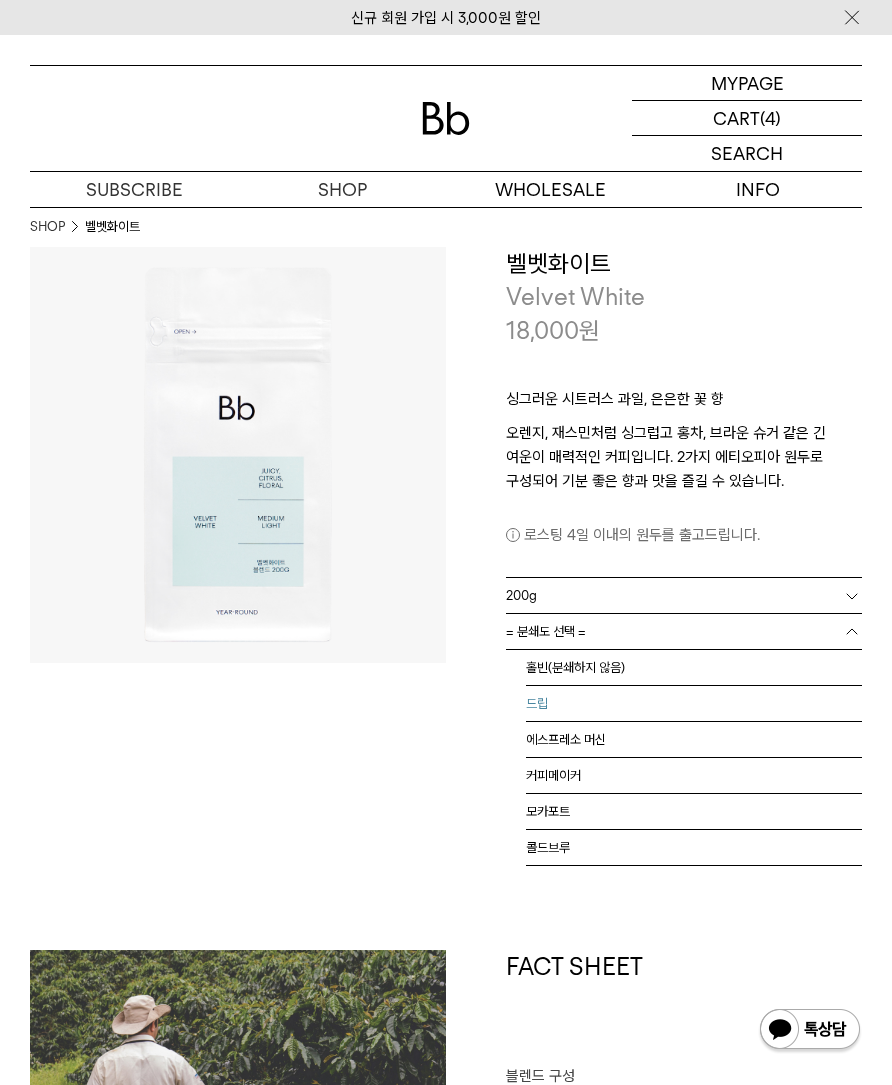 click on "드립" at bounding box center [694, 704] 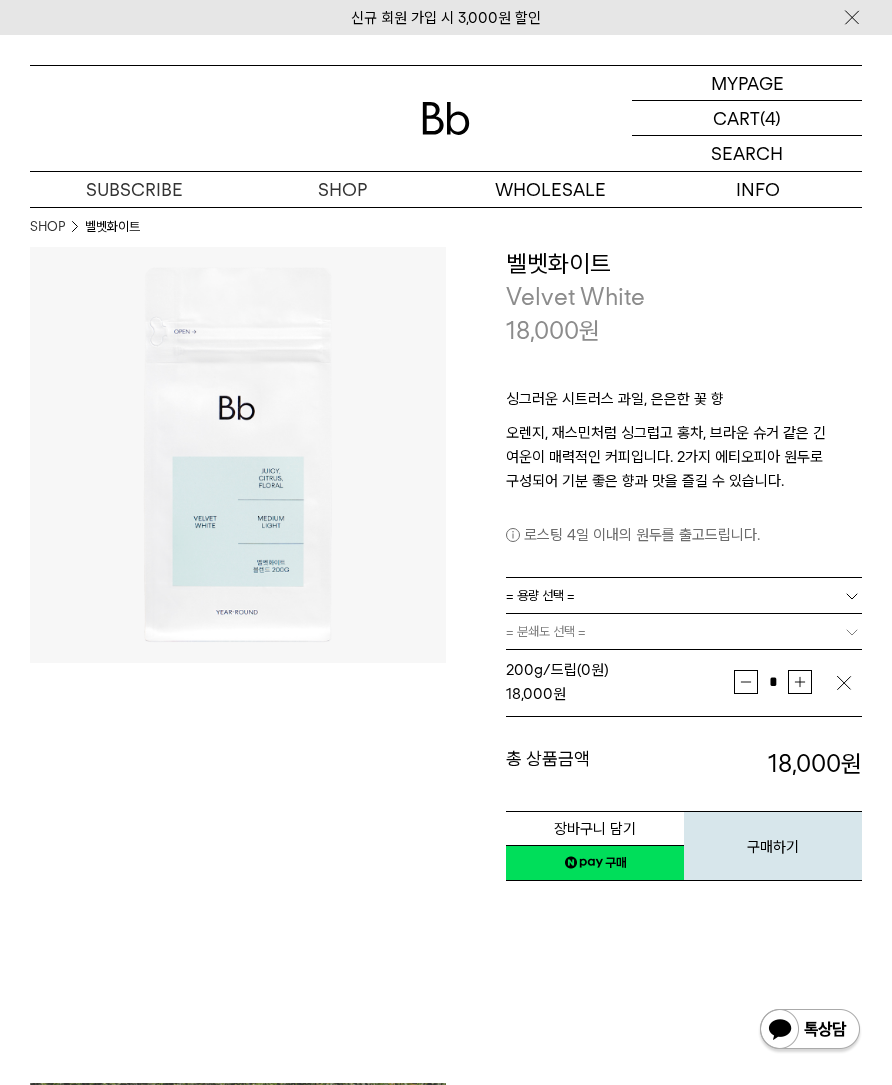 click on "증가" at bounding box center (800, 682) 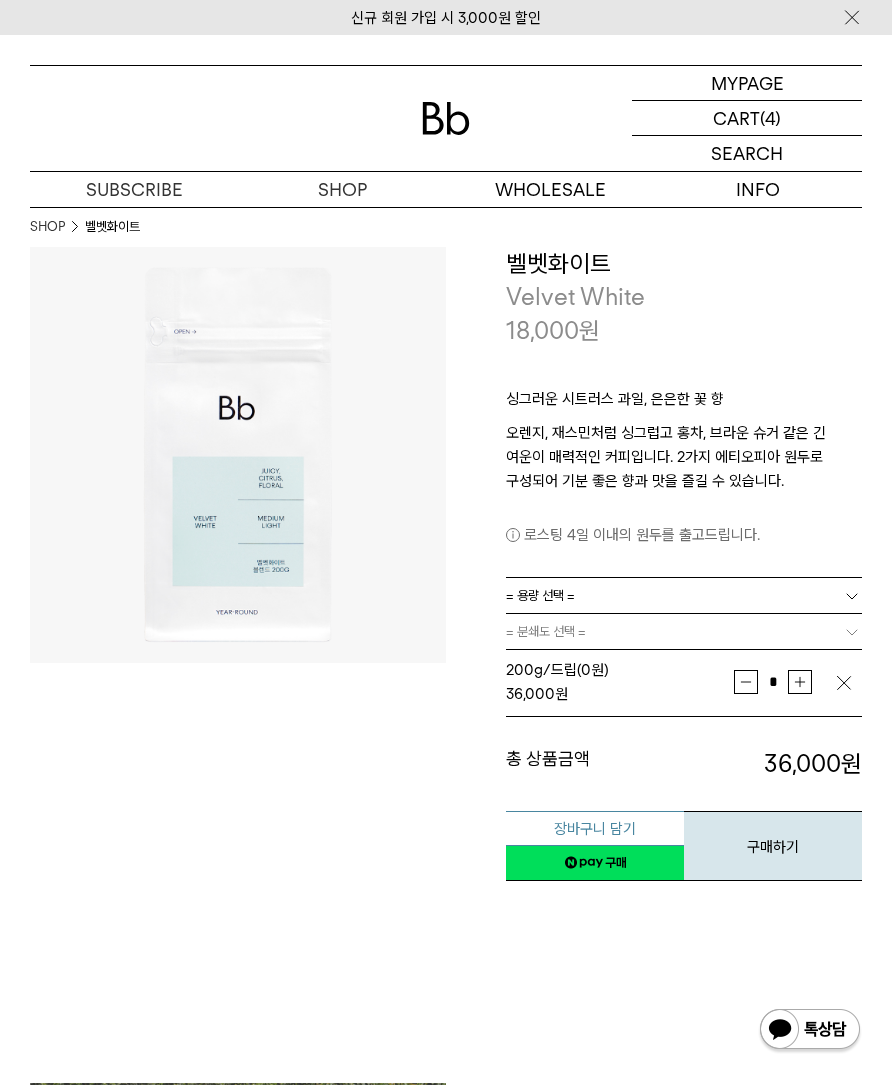 click on "장바구니 담기" at bounding box center (595, 828) 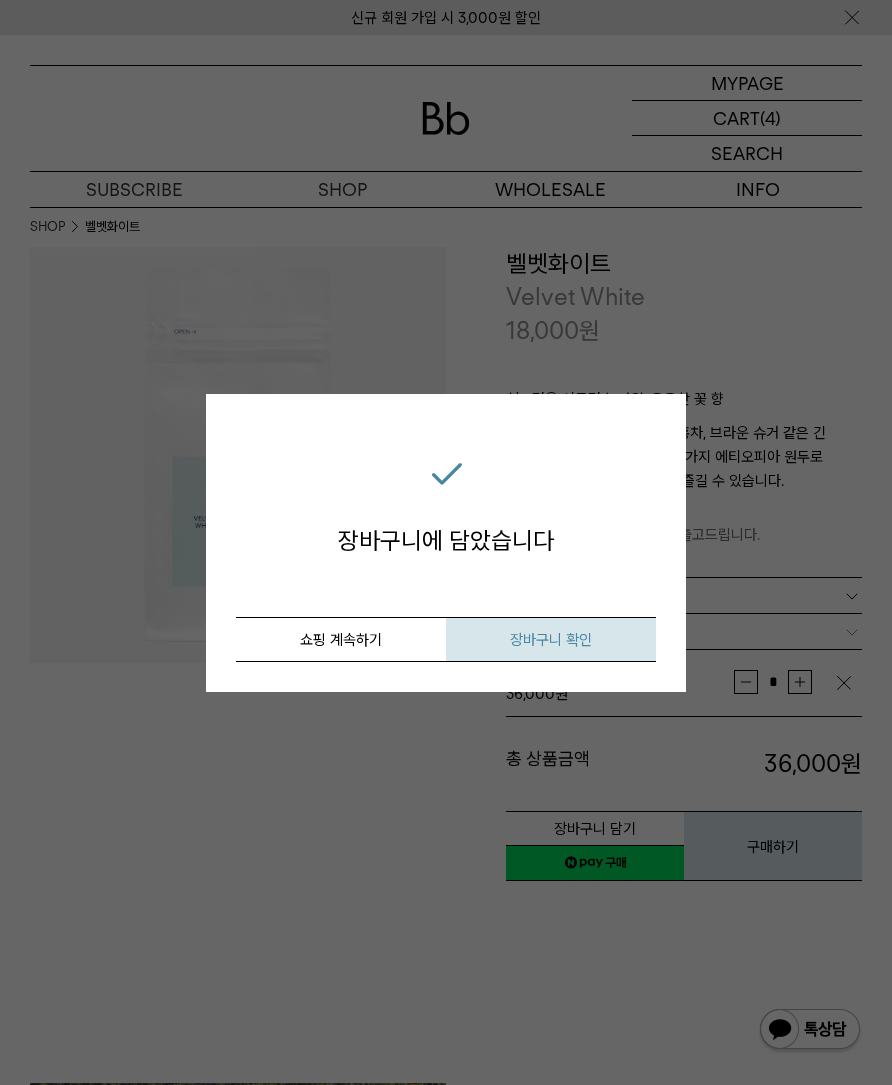 click on "장바구니 확인" at bounding box center [551, 639] 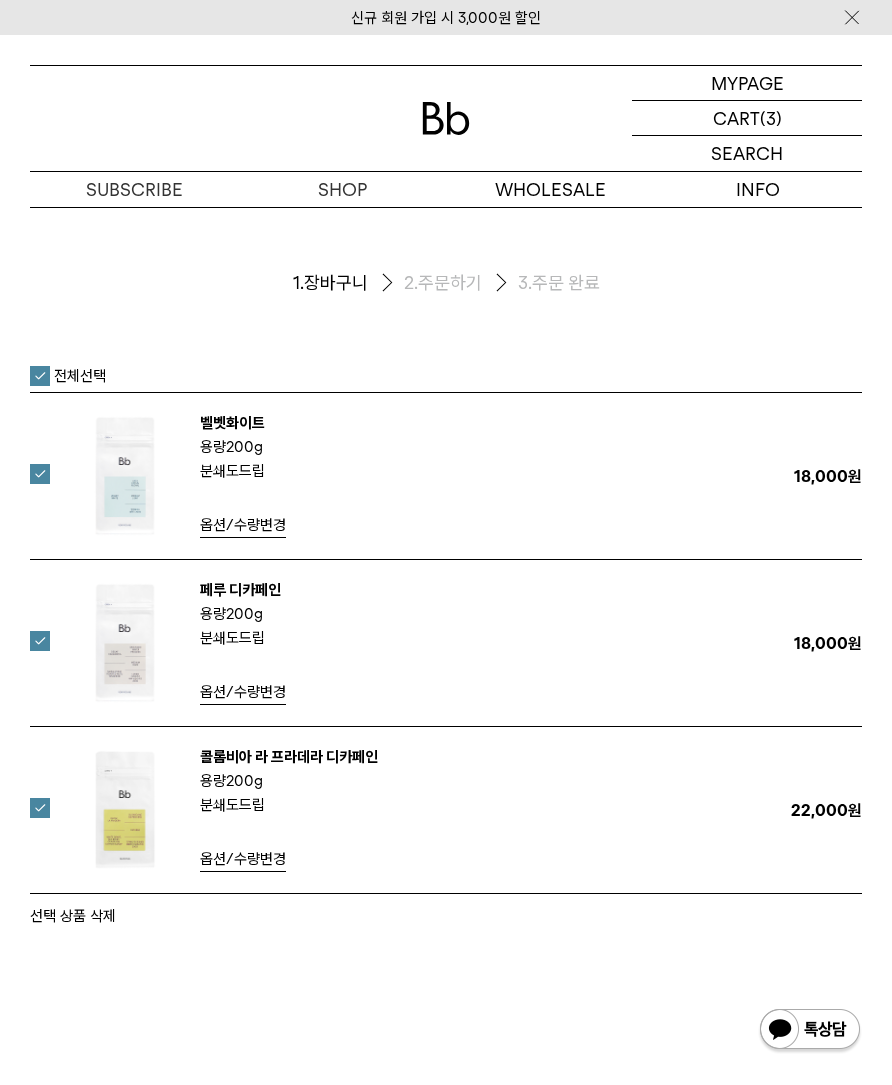 scroll, scrollTop: 0, scrollLeft: 0, axis: both 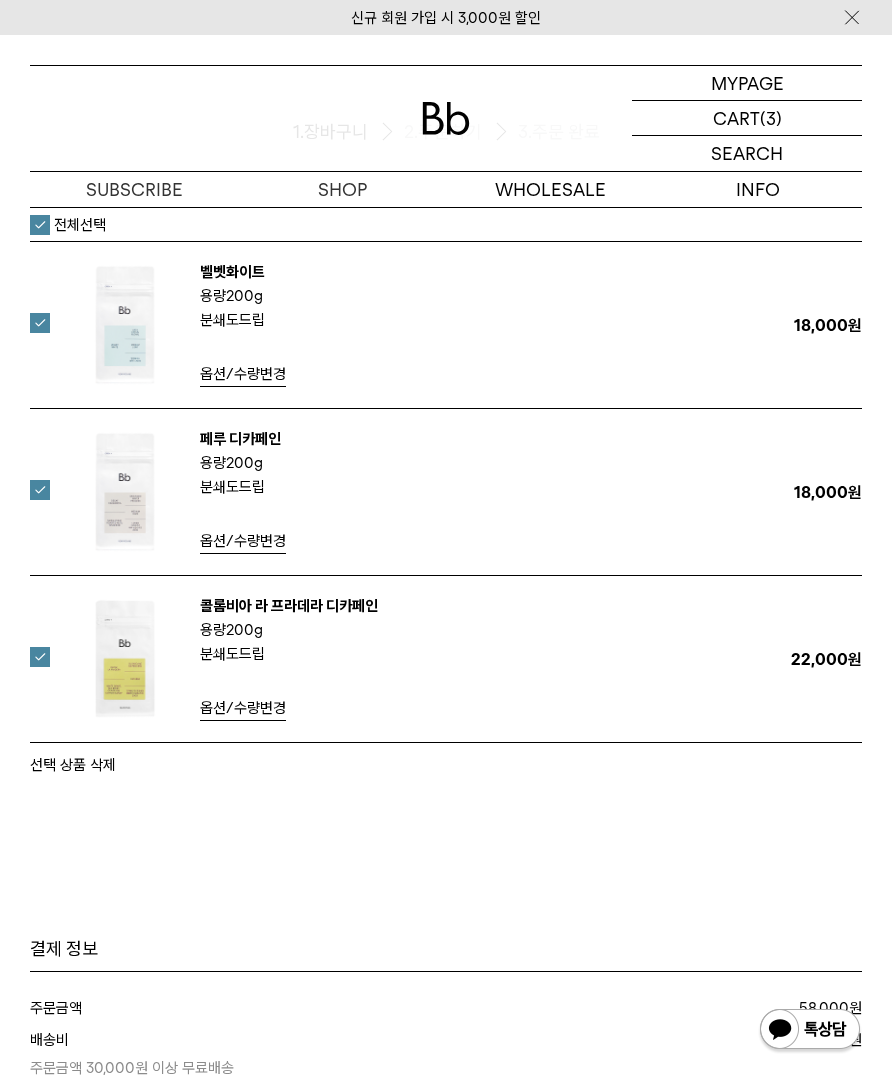 click on "전체선택" at bounding box center (68, 225) 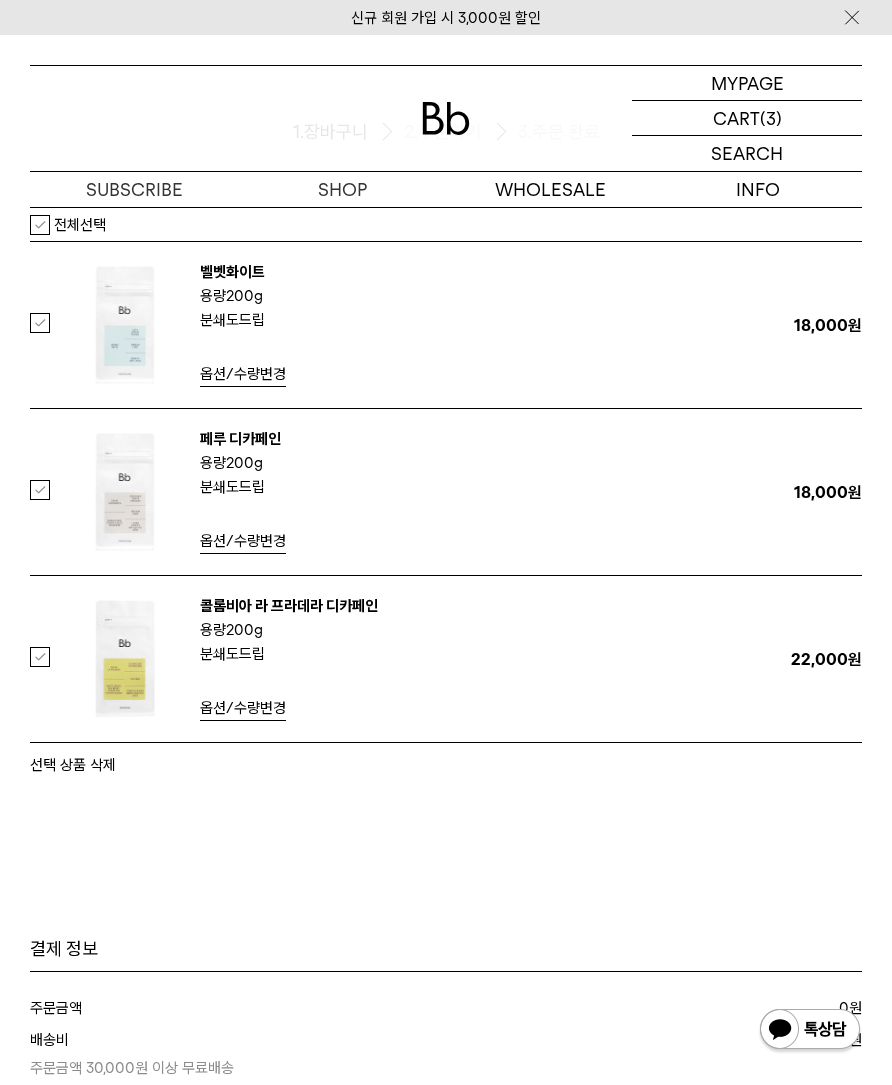 click at bounding box center (52, 490) 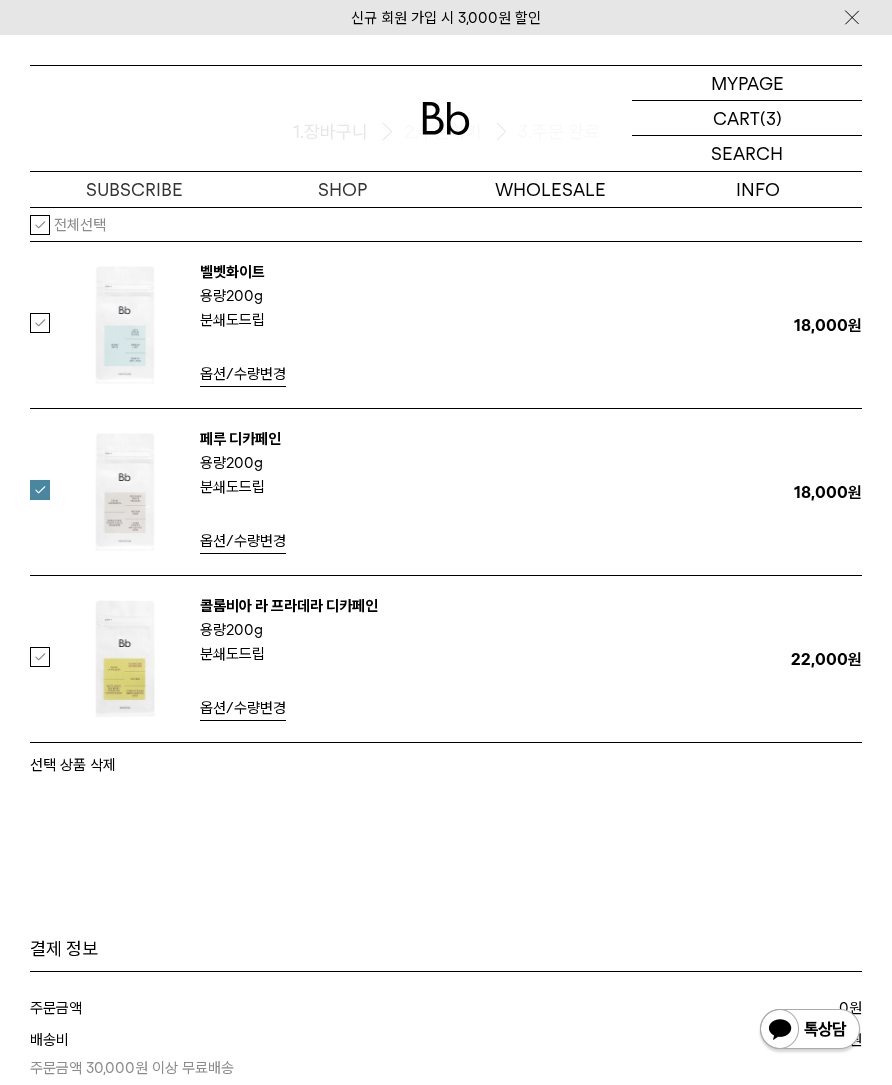 click on "선택 상품
삭제" at bounding box center [73, 765] 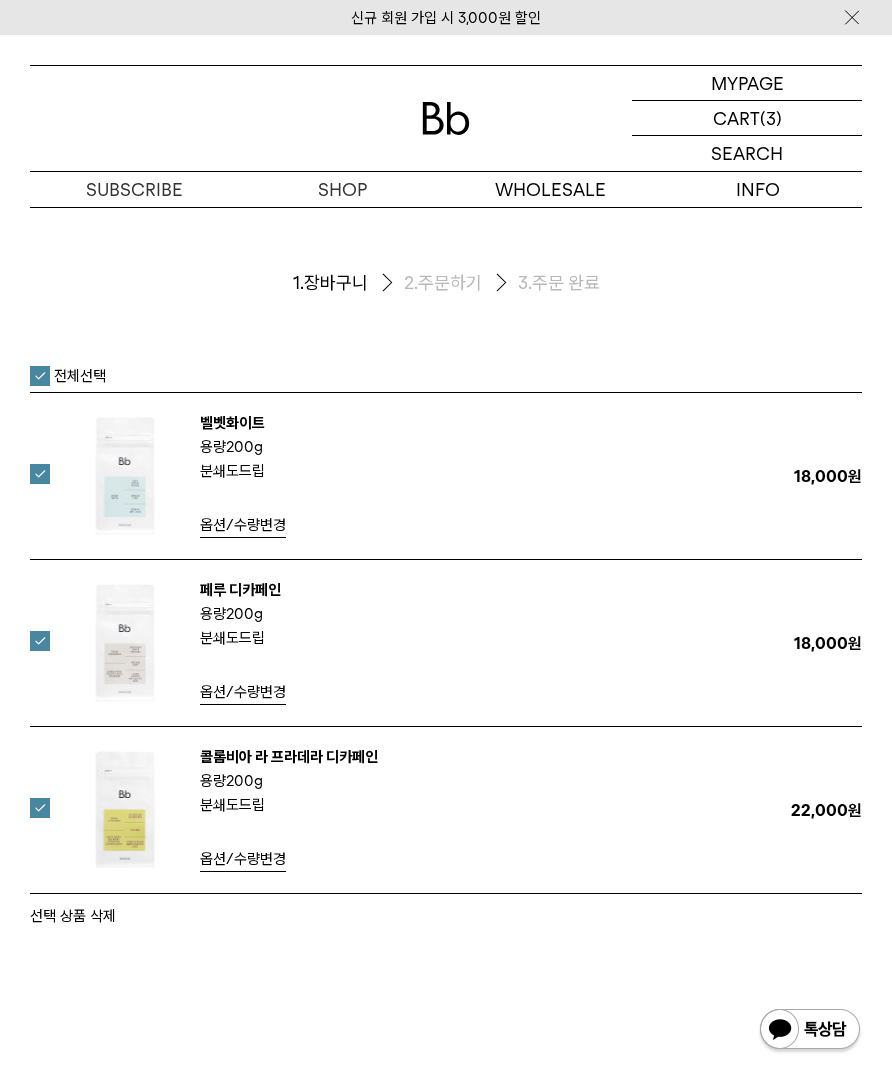 scroll, scrollTop: 0, scrollLeft: 0, axis: both 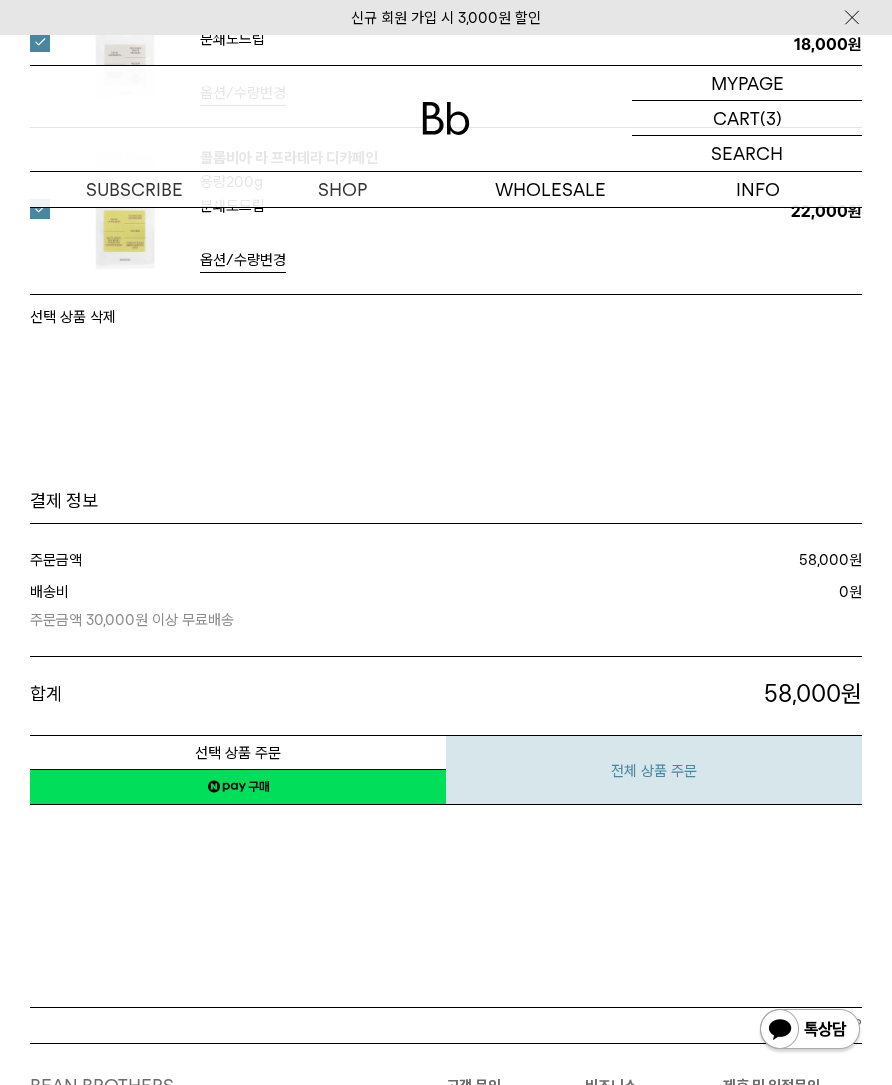 click on "전체 상품 주문" at bounding box center (654, 770) 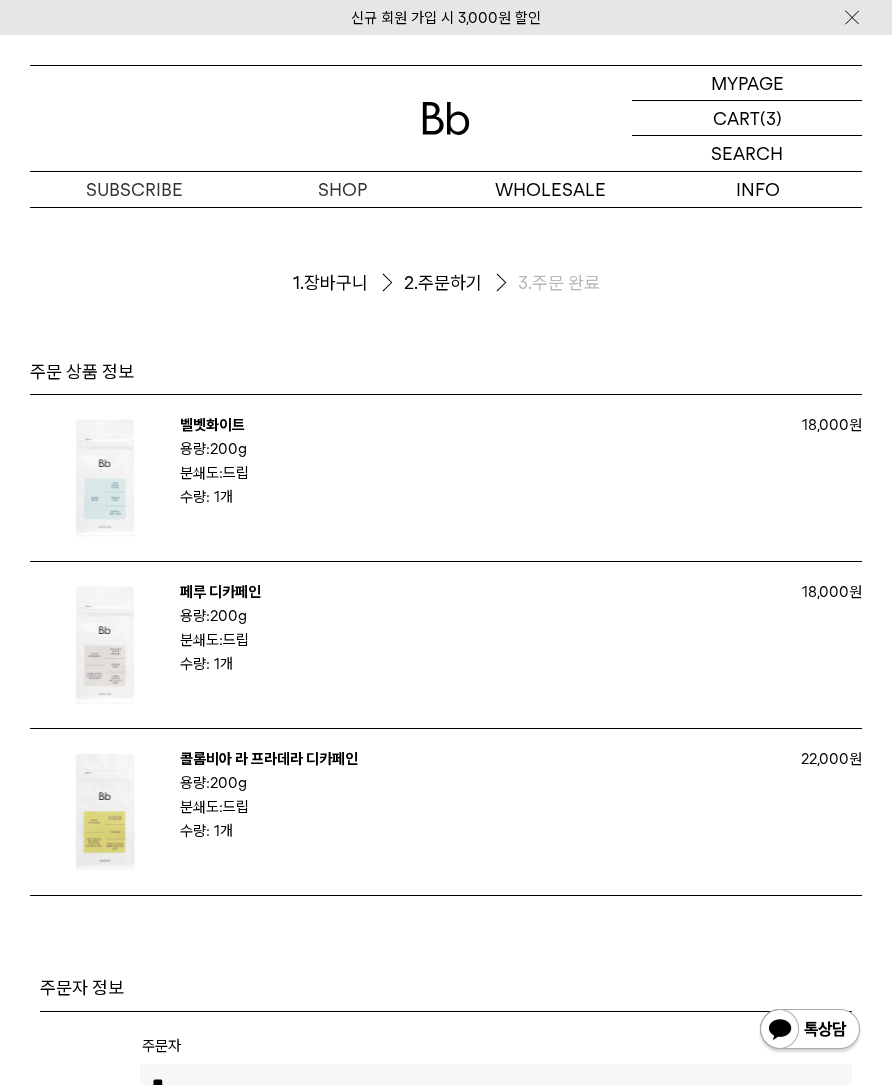 scroll, scrollTop: 0, scrollLeft: 0, axis: both 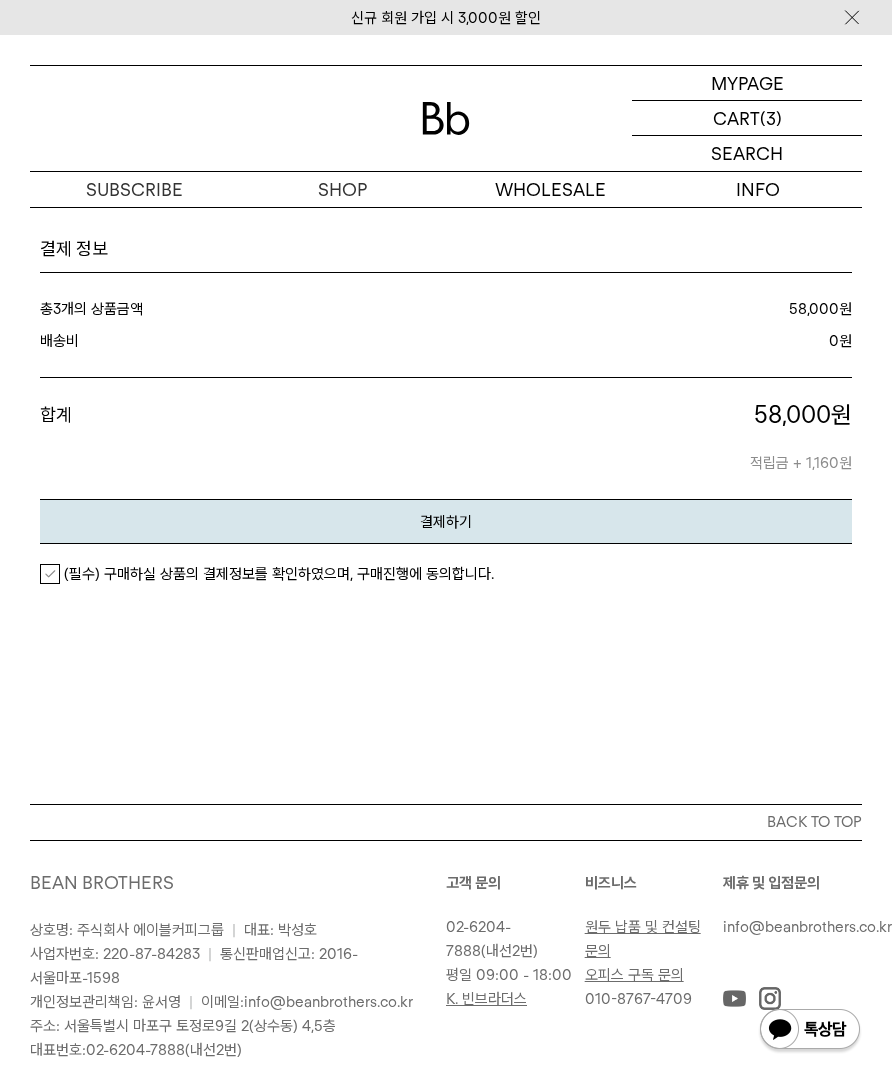 click on "(필수) 구매하실 상품의
결제정보를 확인하였으며, 구매진행에 동의합니다." at bounding box center (267, 574) 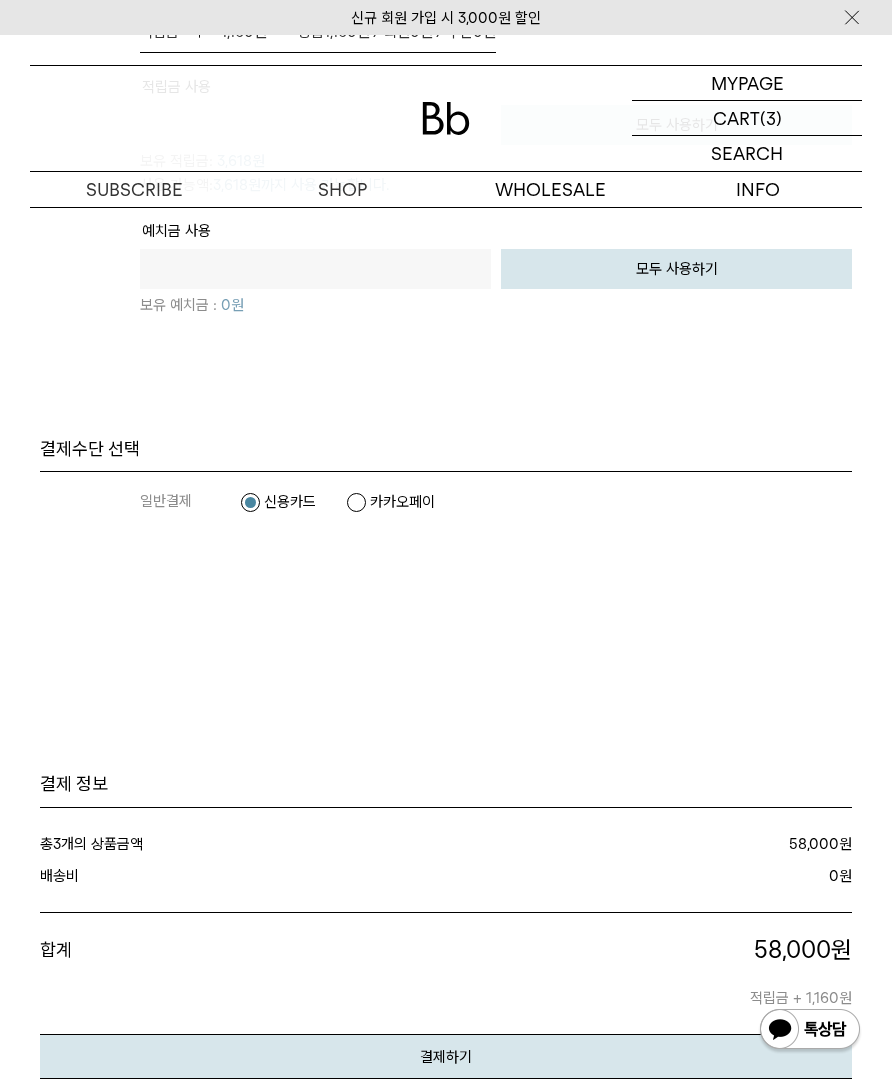 scroll, scrollTop: 2808, scrollLeft: 0, axis: vertical 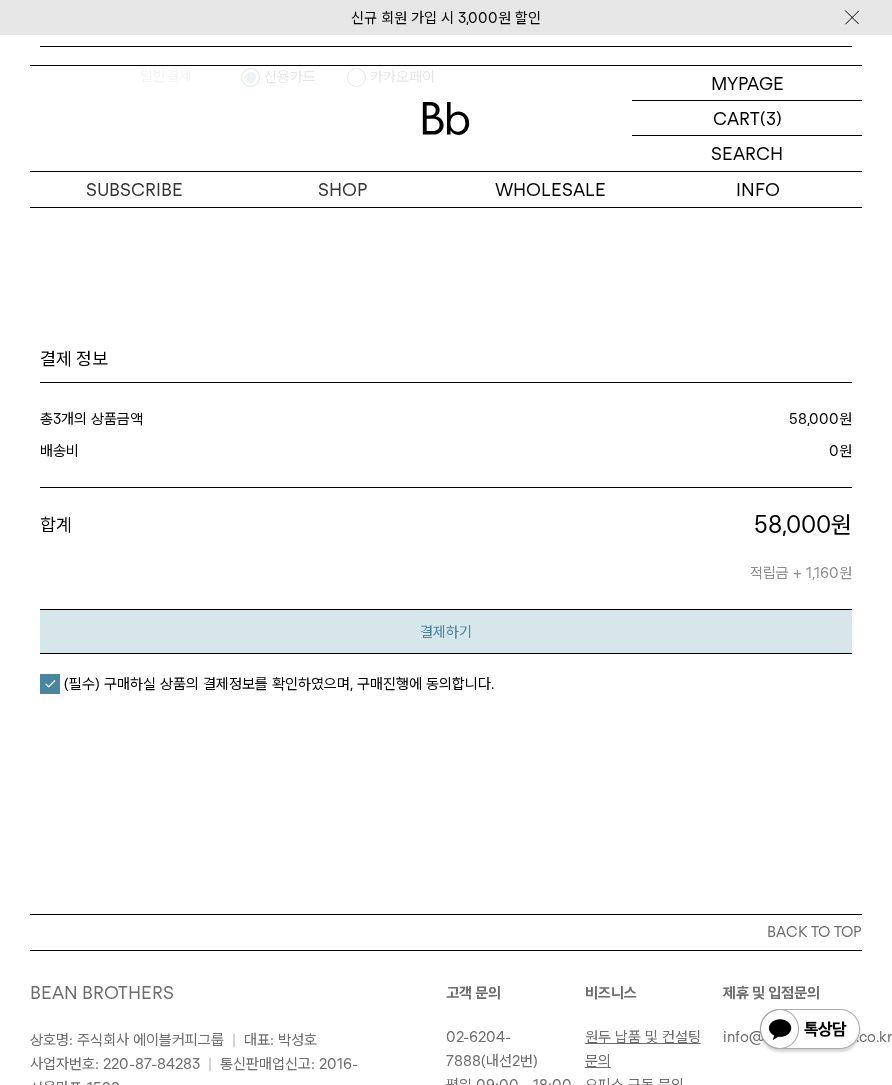 click on "결제하기" at bounding box center [446, 631] 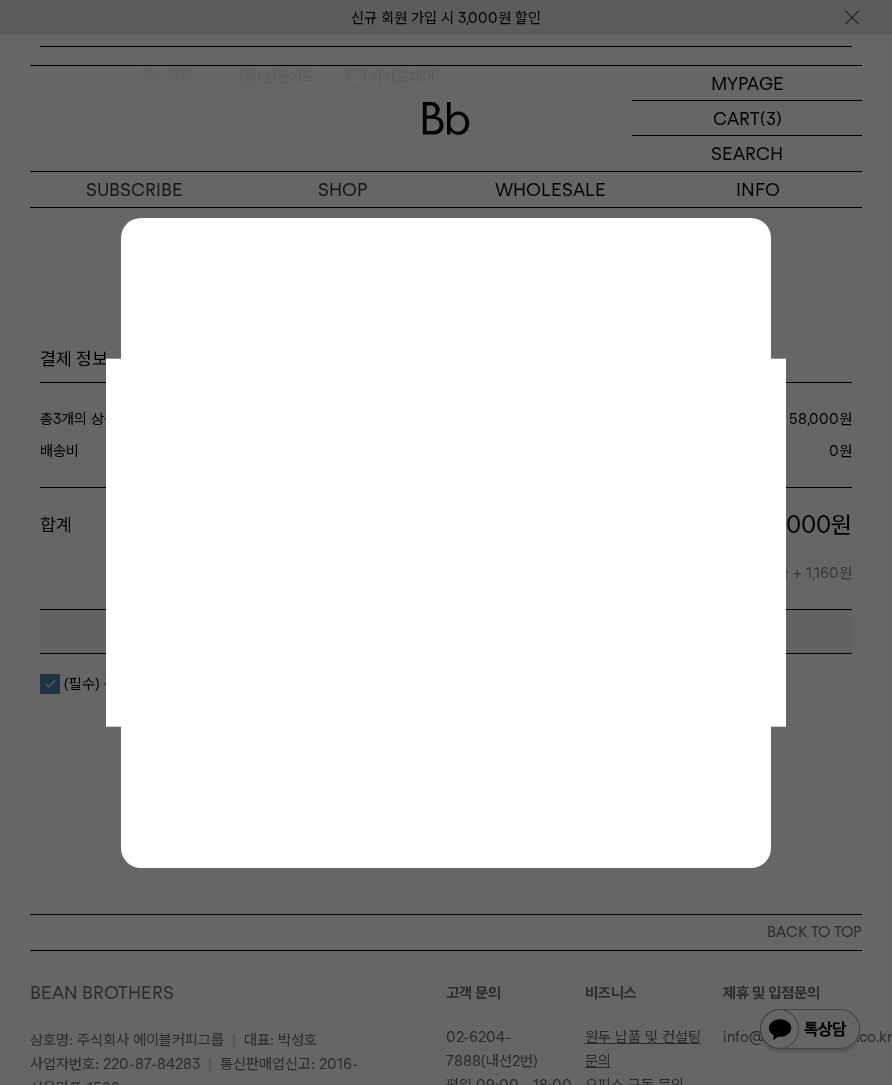 scroll, scrollTop: 2849, scrollLeft: 0, axis: vertical 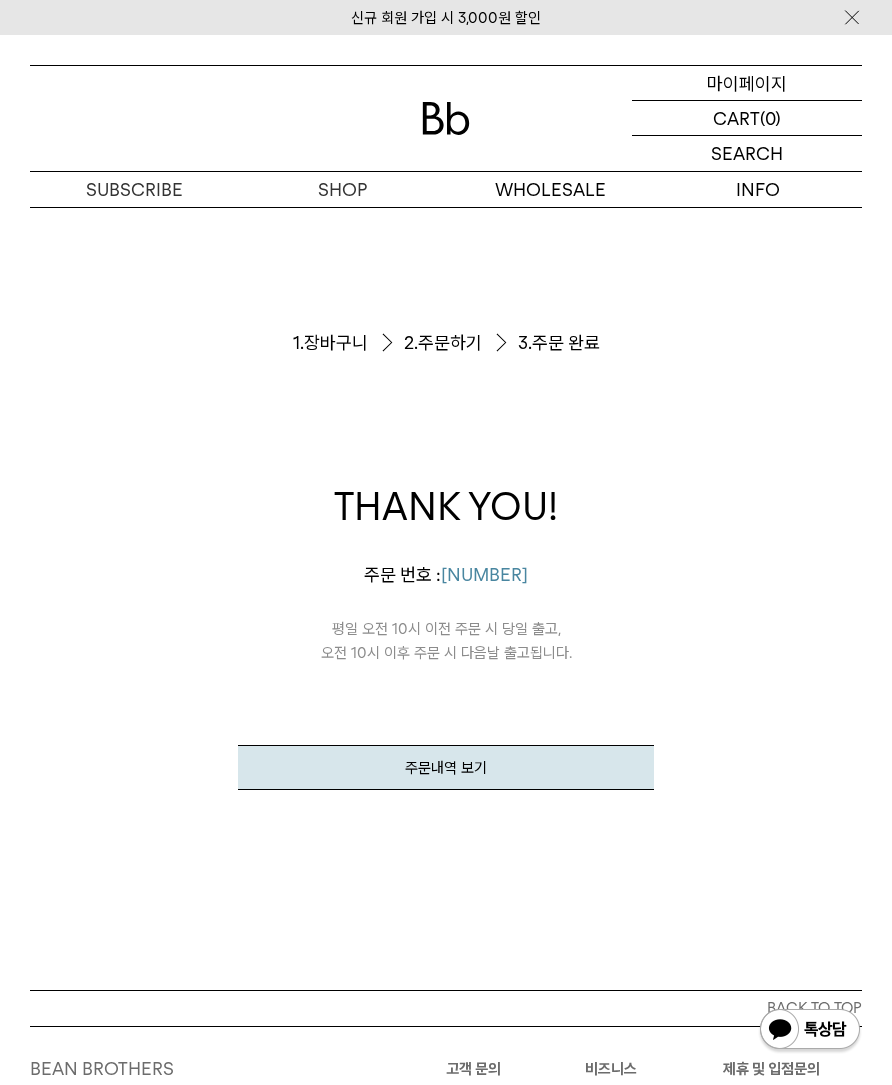 click on "마이페이지" at bounding box center (747, 83) 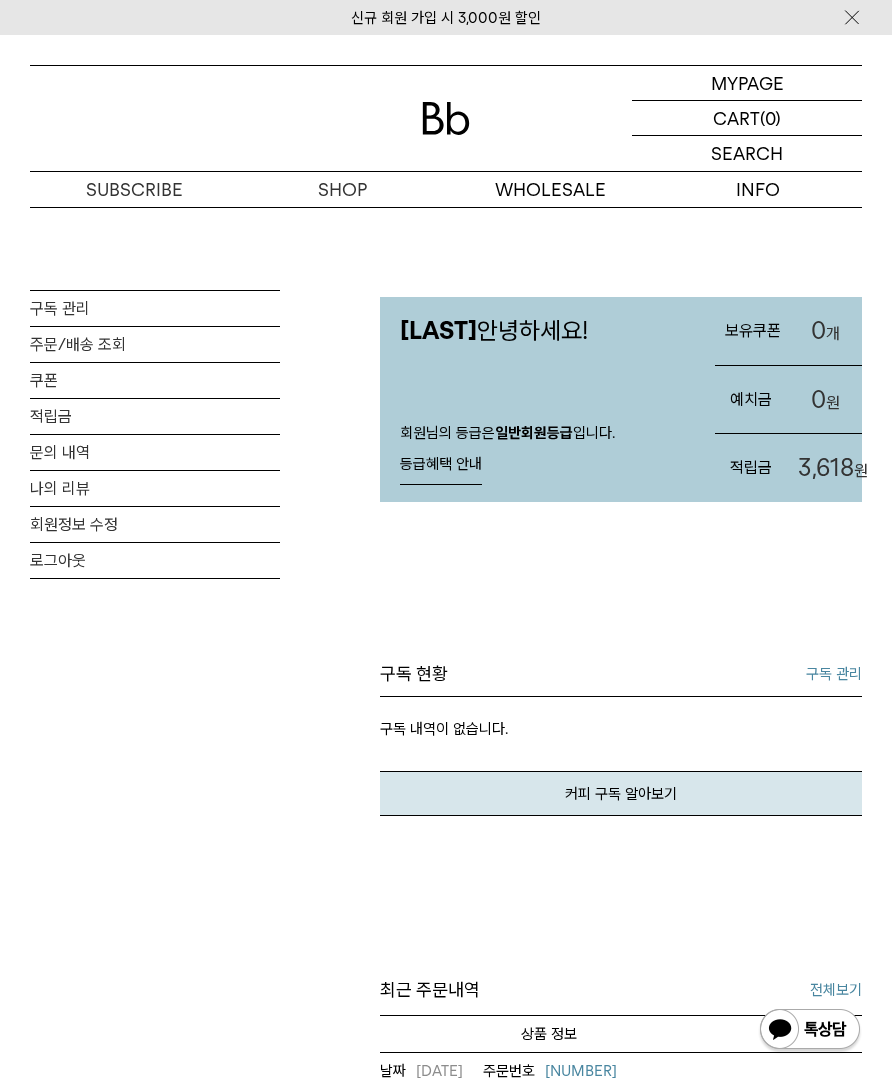 scroll, scrollTop: 0, scrollLeft: 0, axis: both 